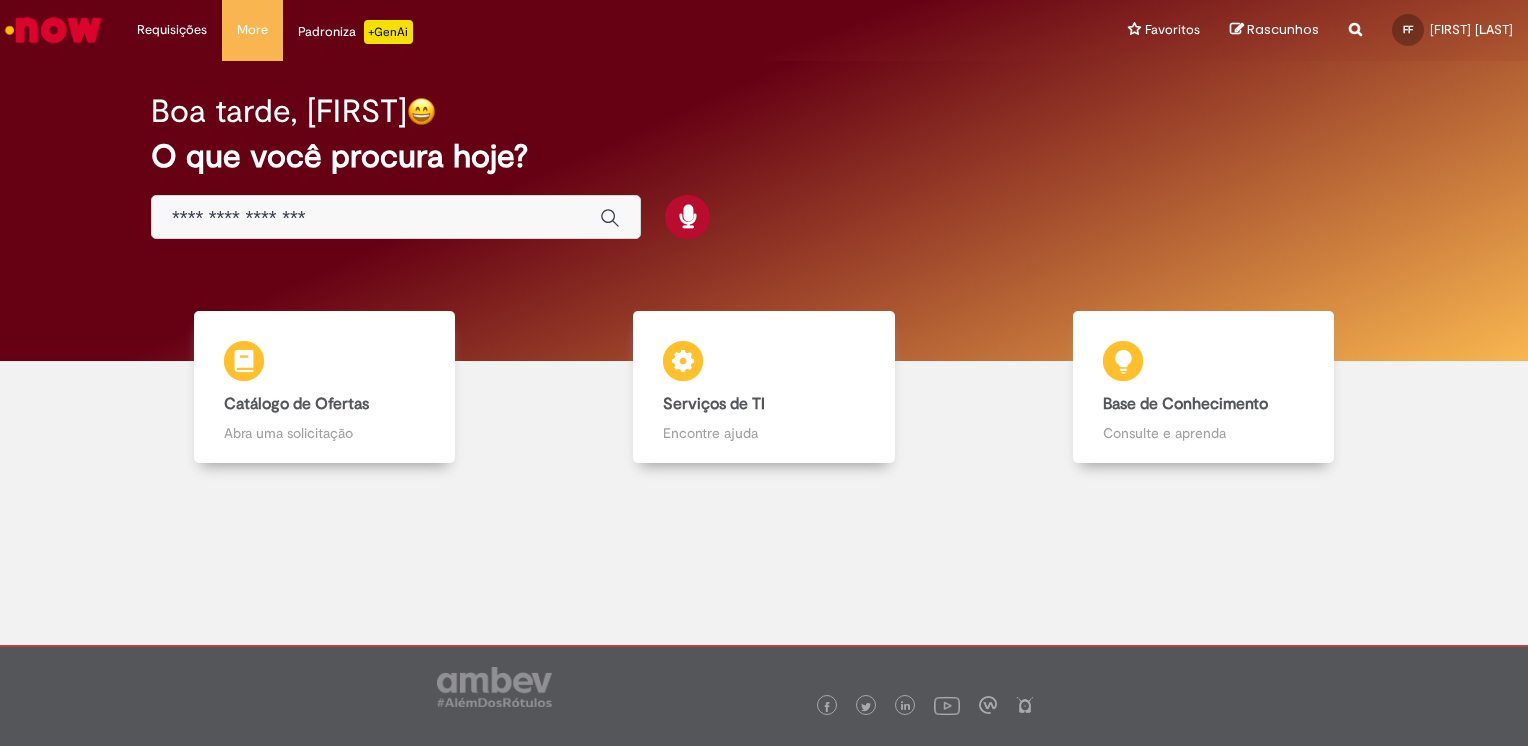 scroll, scrollTop: 0, scrollLeft: 0, axis: both 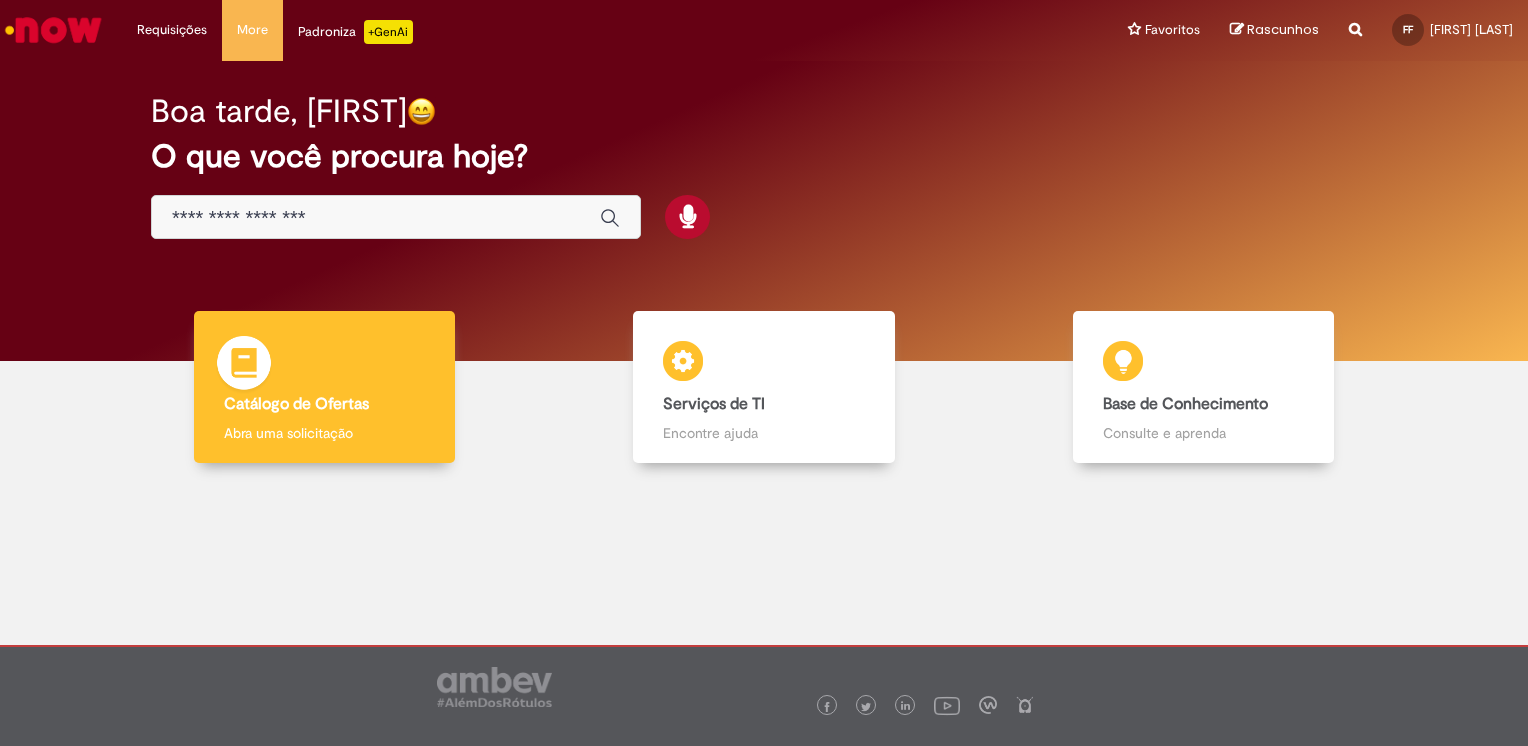 click at bounding box center [244, 366] 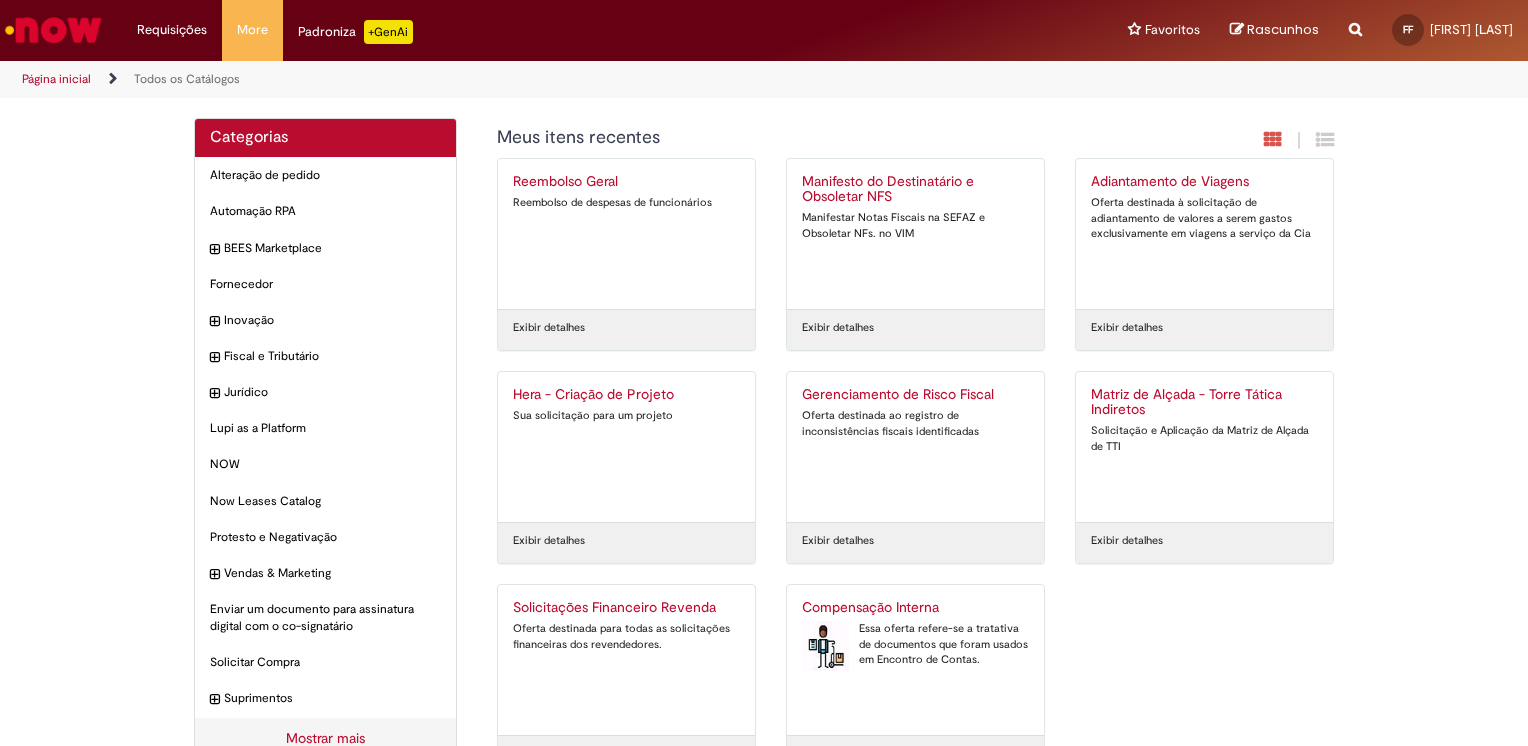 click on "Compensação Interna" at bounding box center (915, 608) 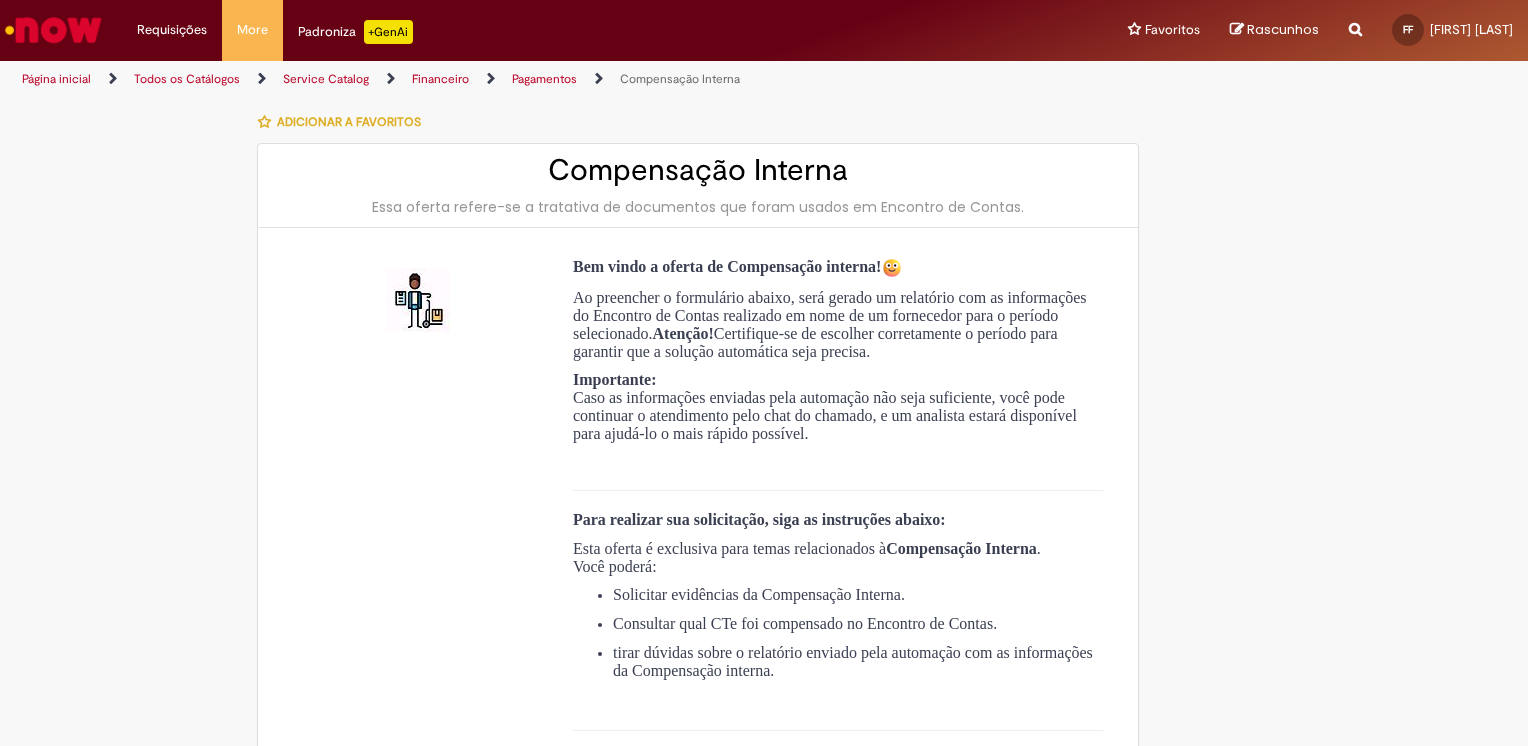 type on "**********" 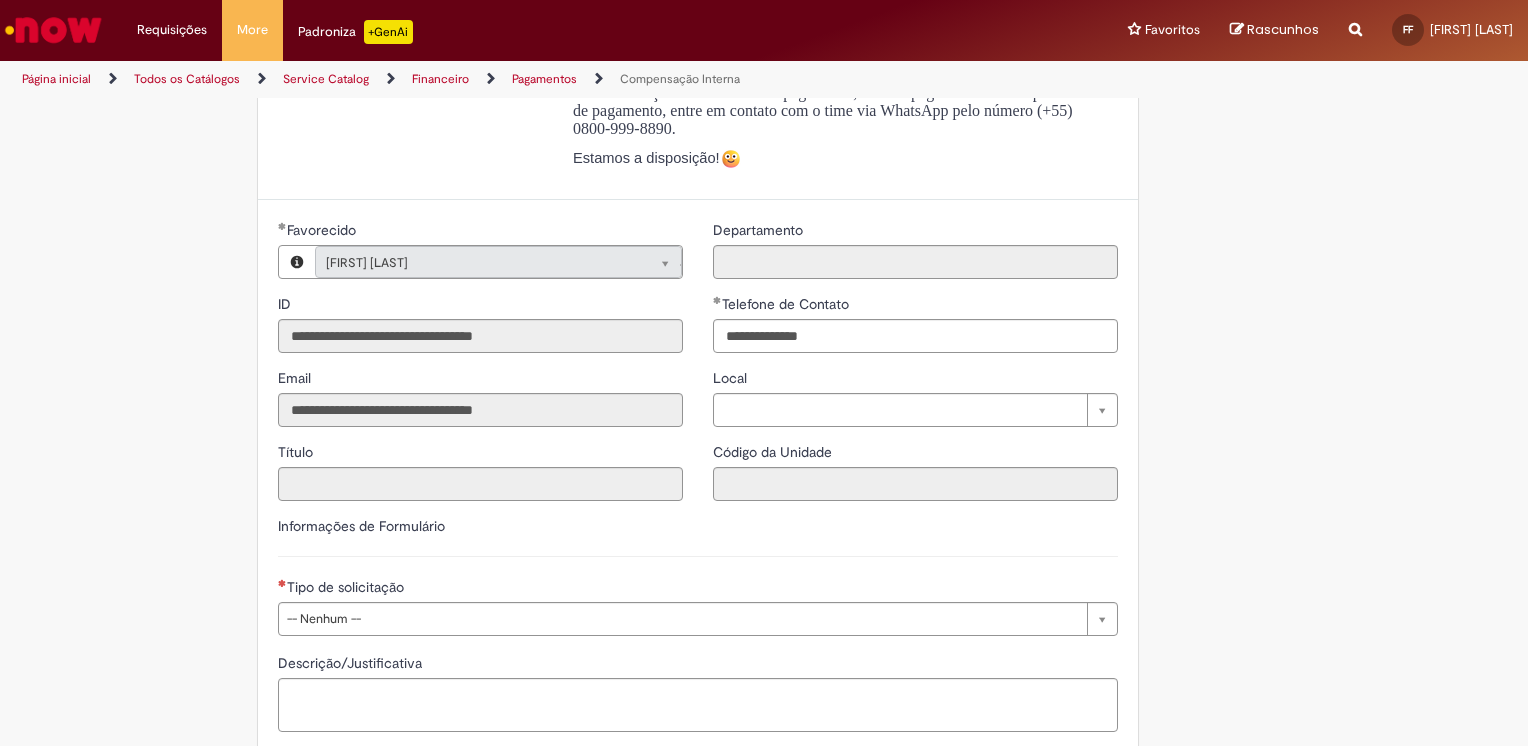scroll, scrollTop: 800, scrollLeft: 0, axis: vertical 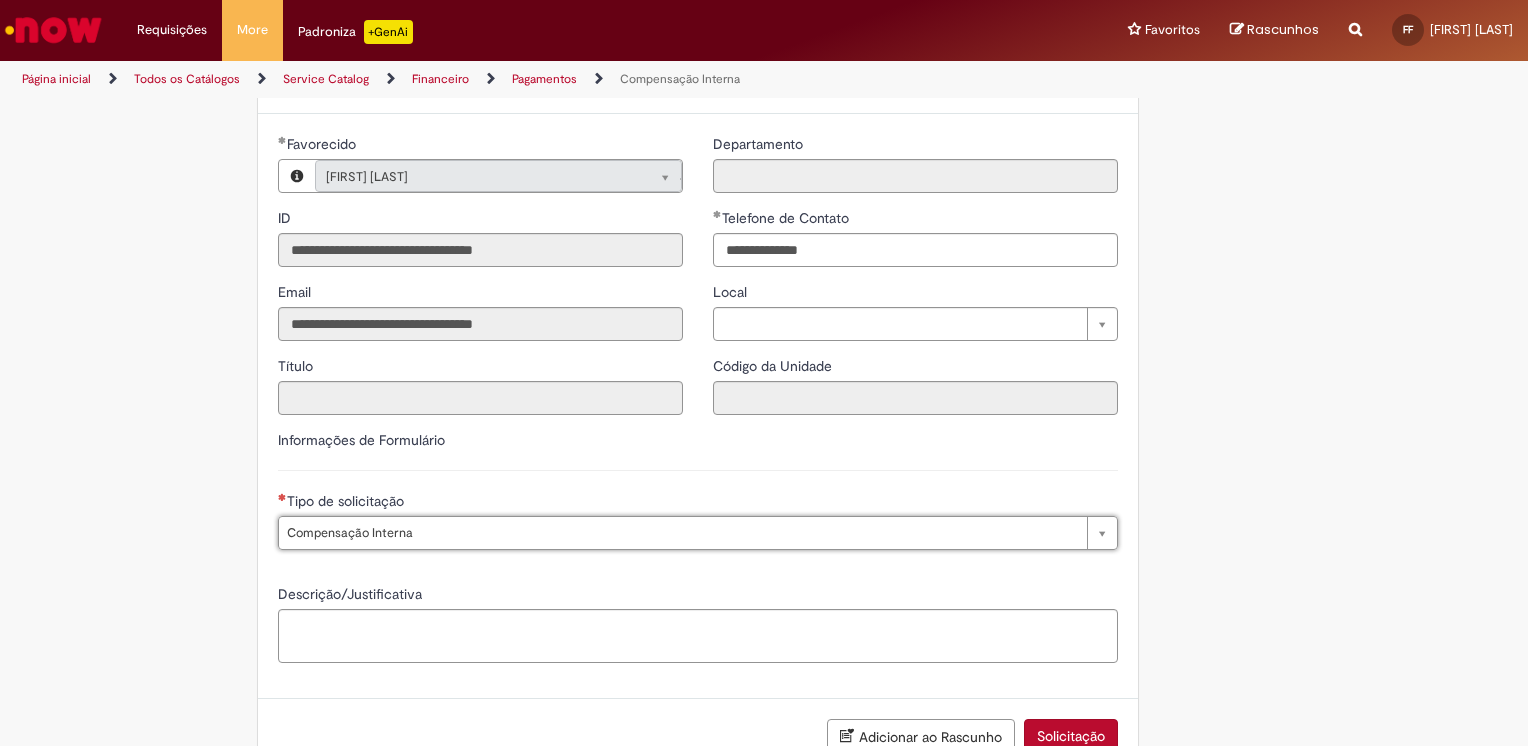 type on "**********" 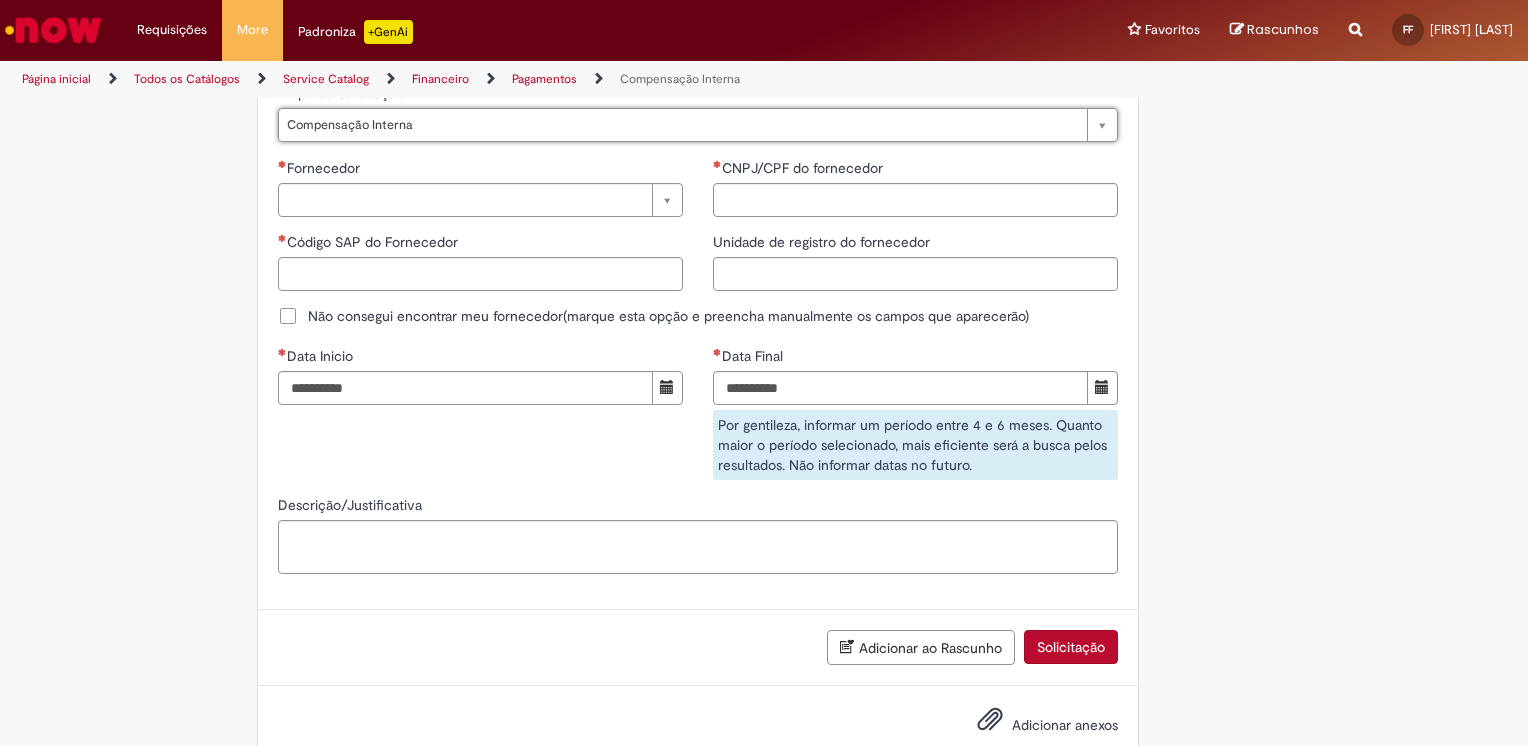 scroll, scrollTop: 1164, scrollLeft: 0, axis: vertical 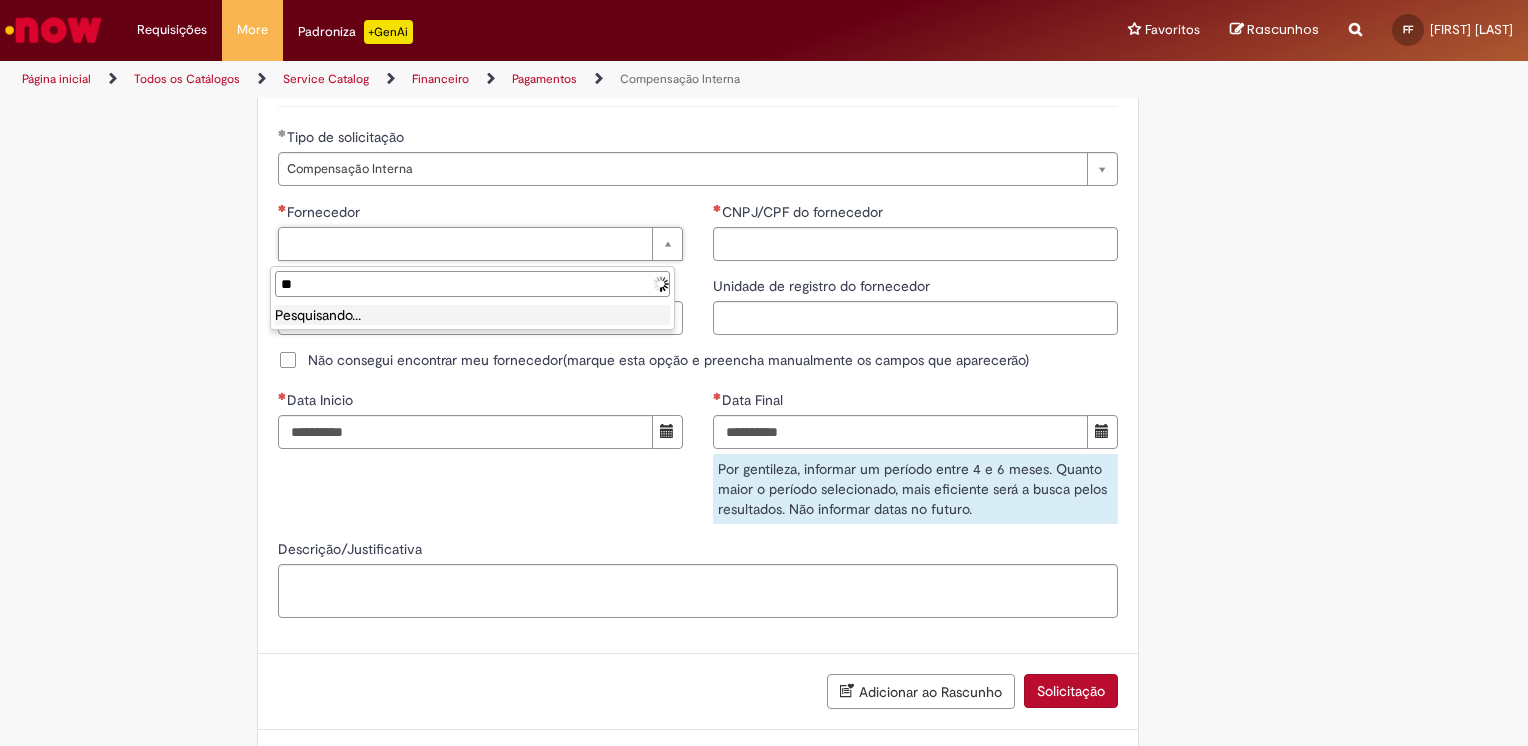 type on "*" 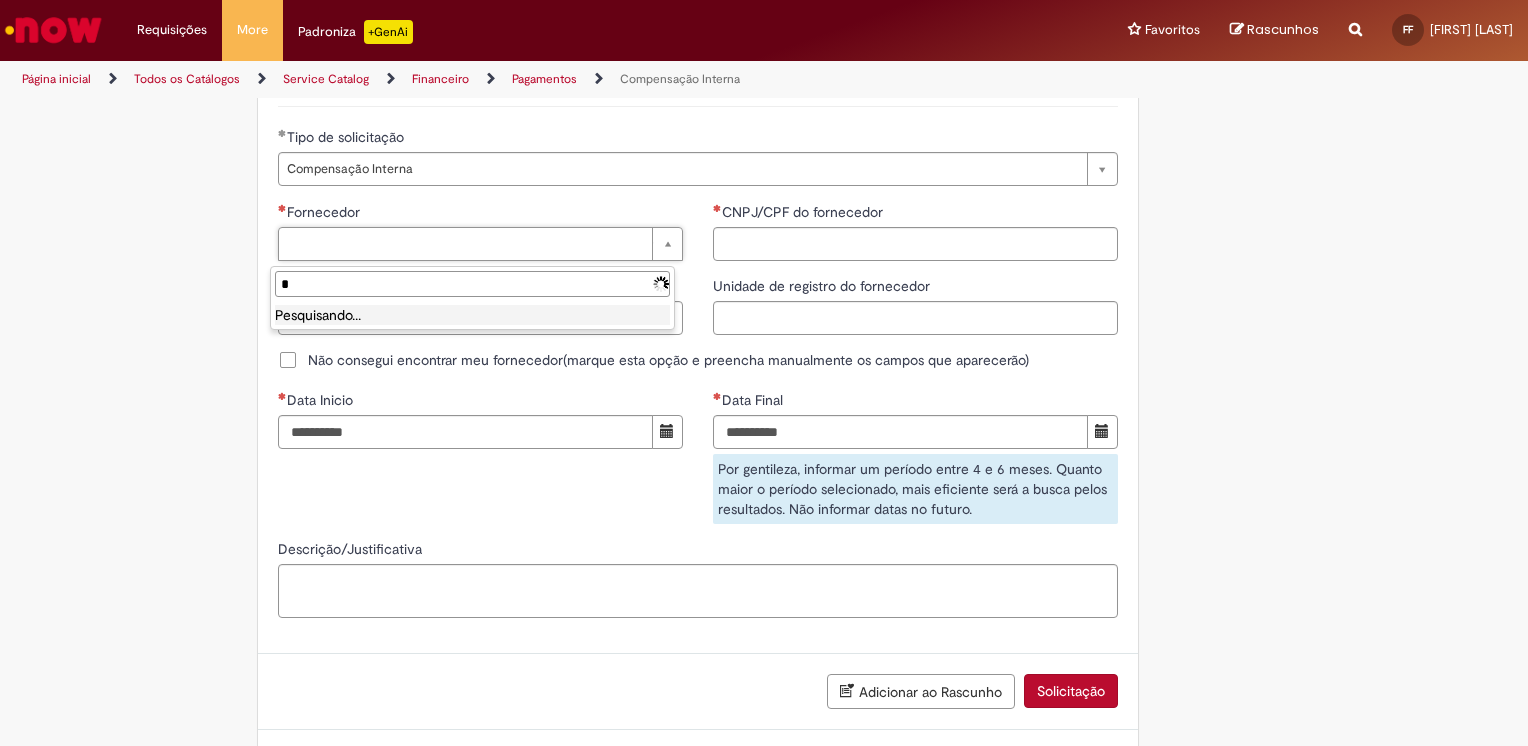 type 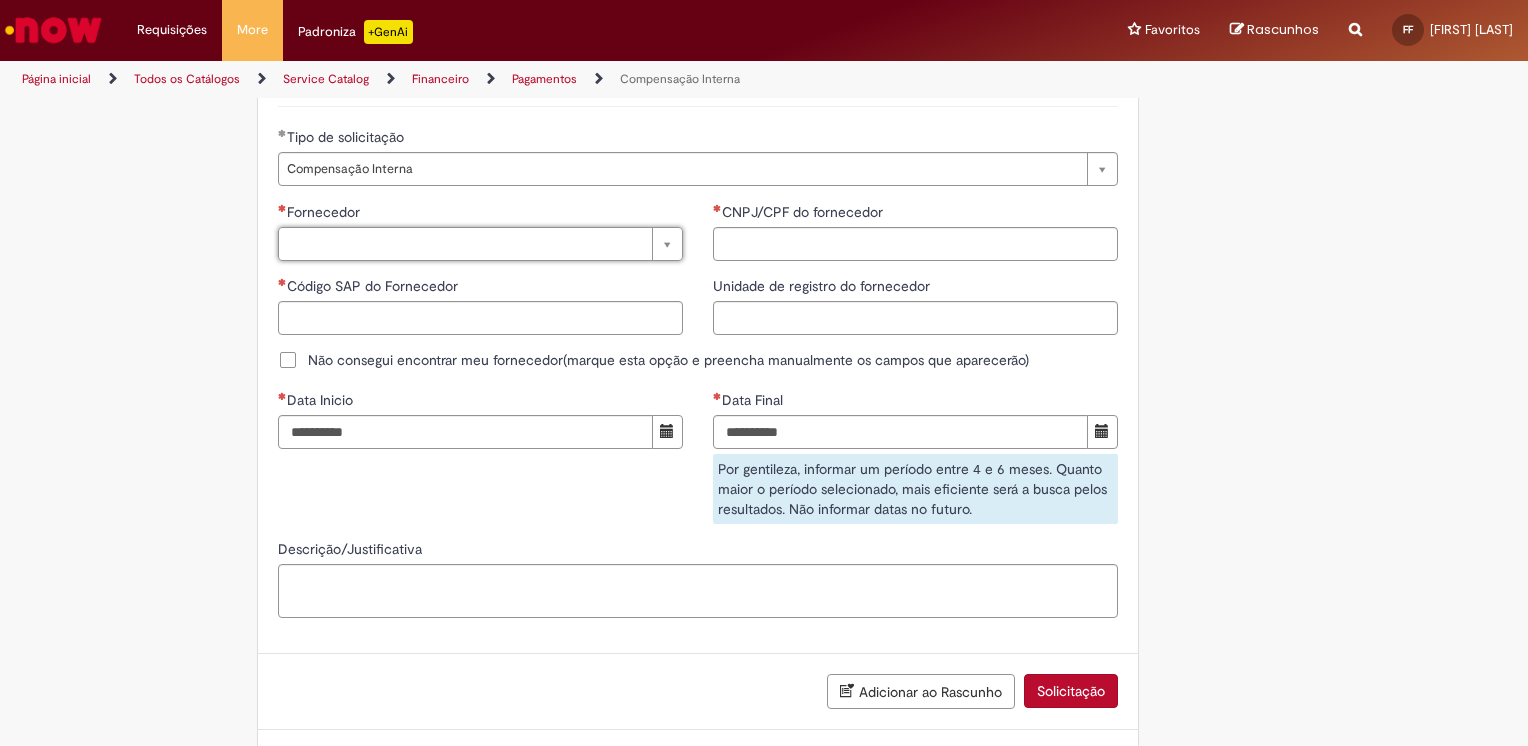 type on "*" 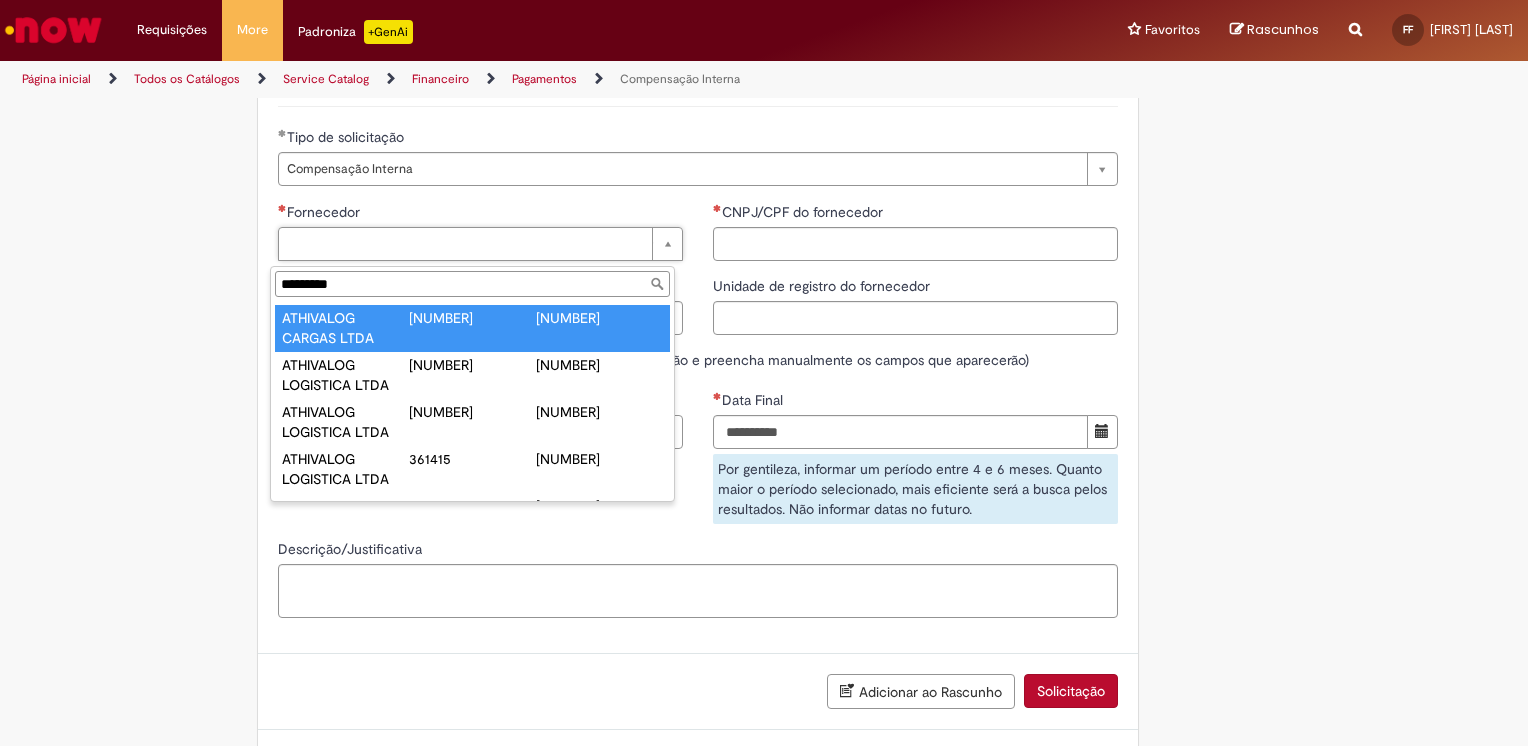 type on "*********" 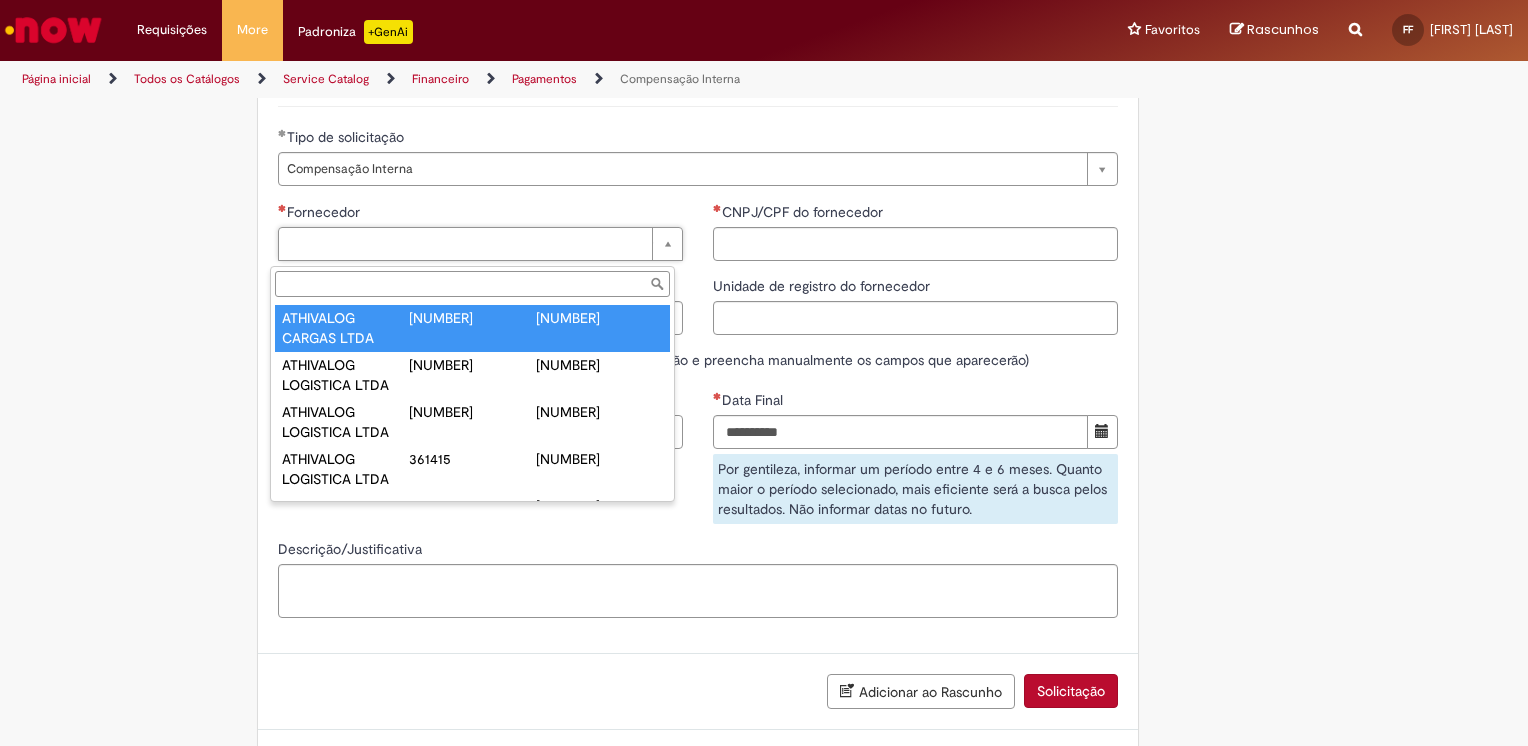 type on "******" 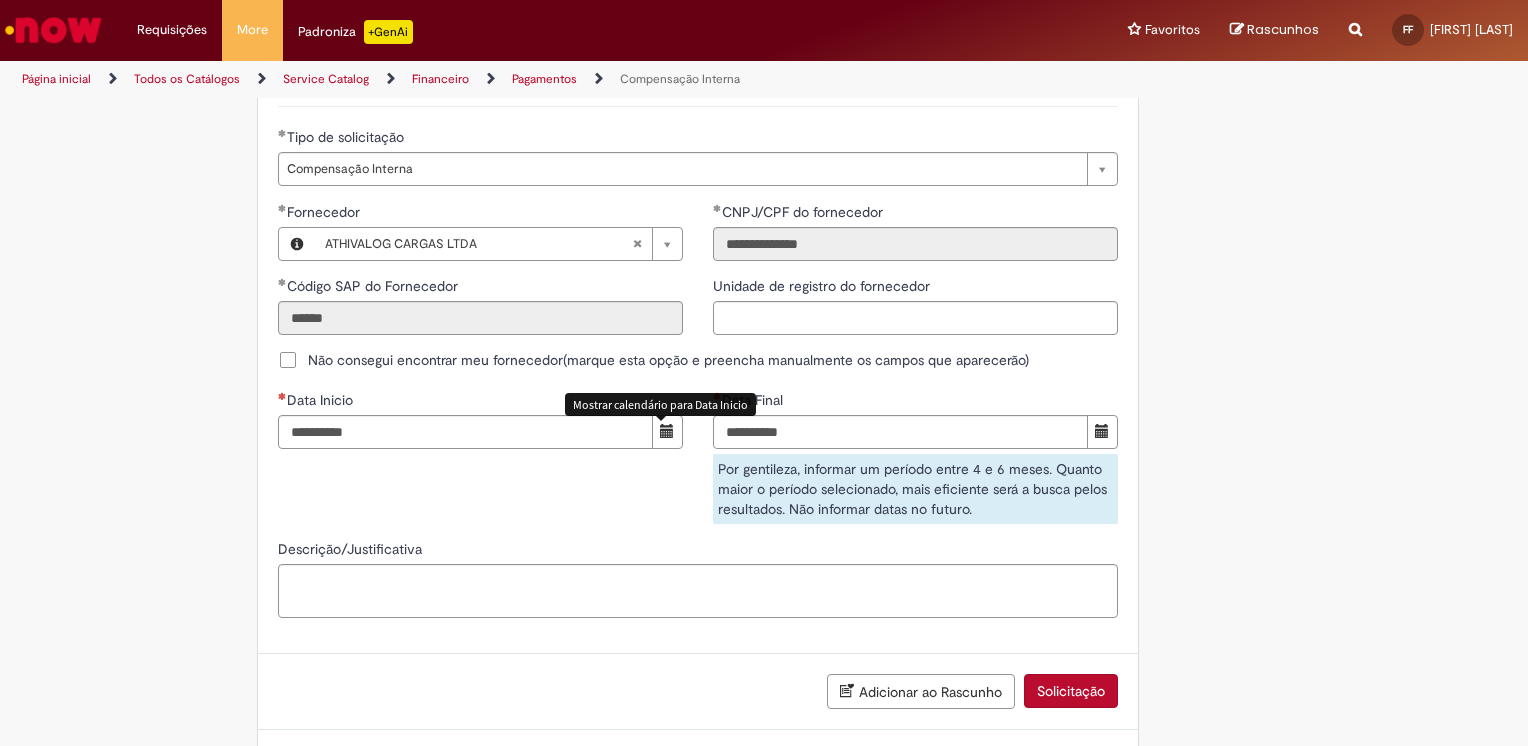 click at bounding box center (667, 431) 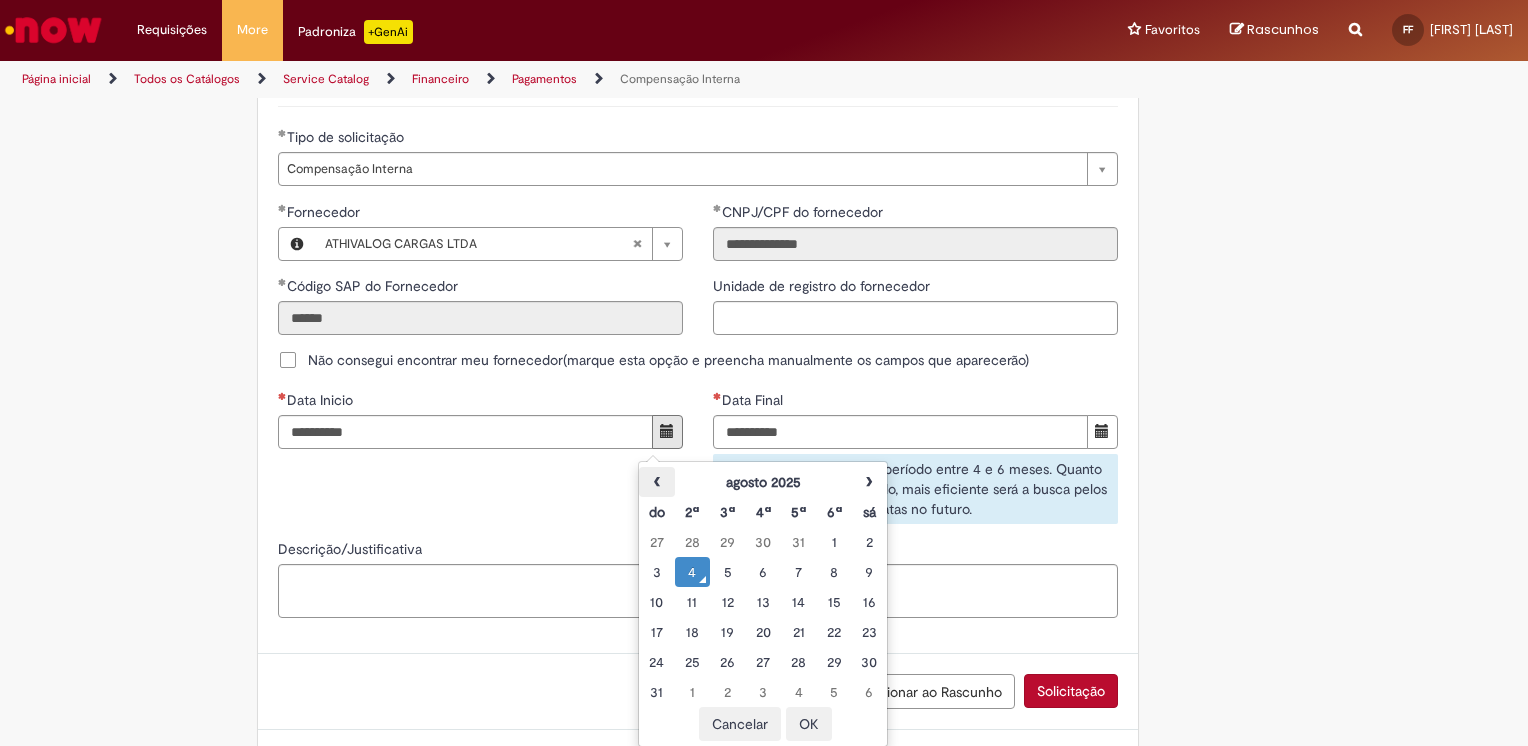 click on "‹" at bounding box center [656, 482] 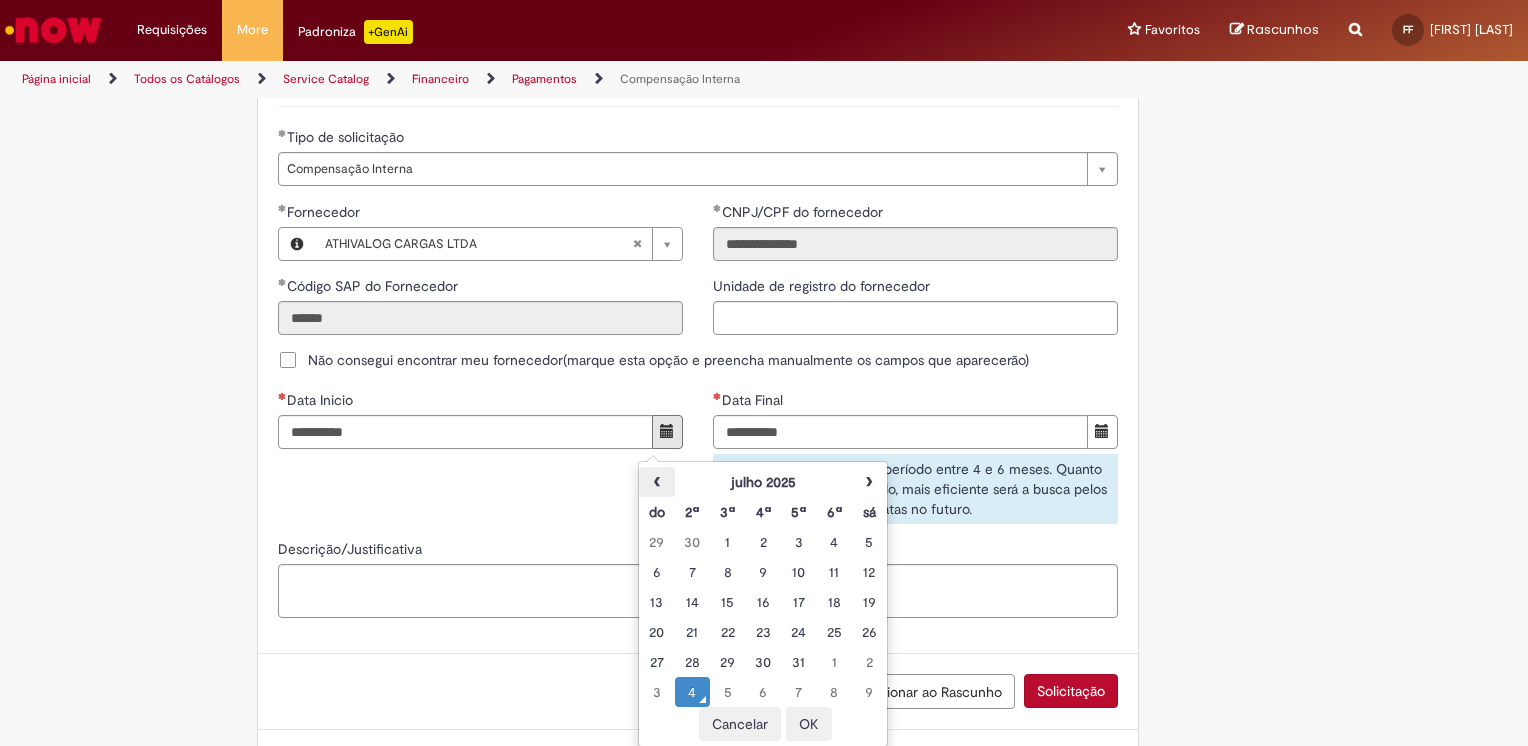 click on "‹" at bounding box center [656, 482] 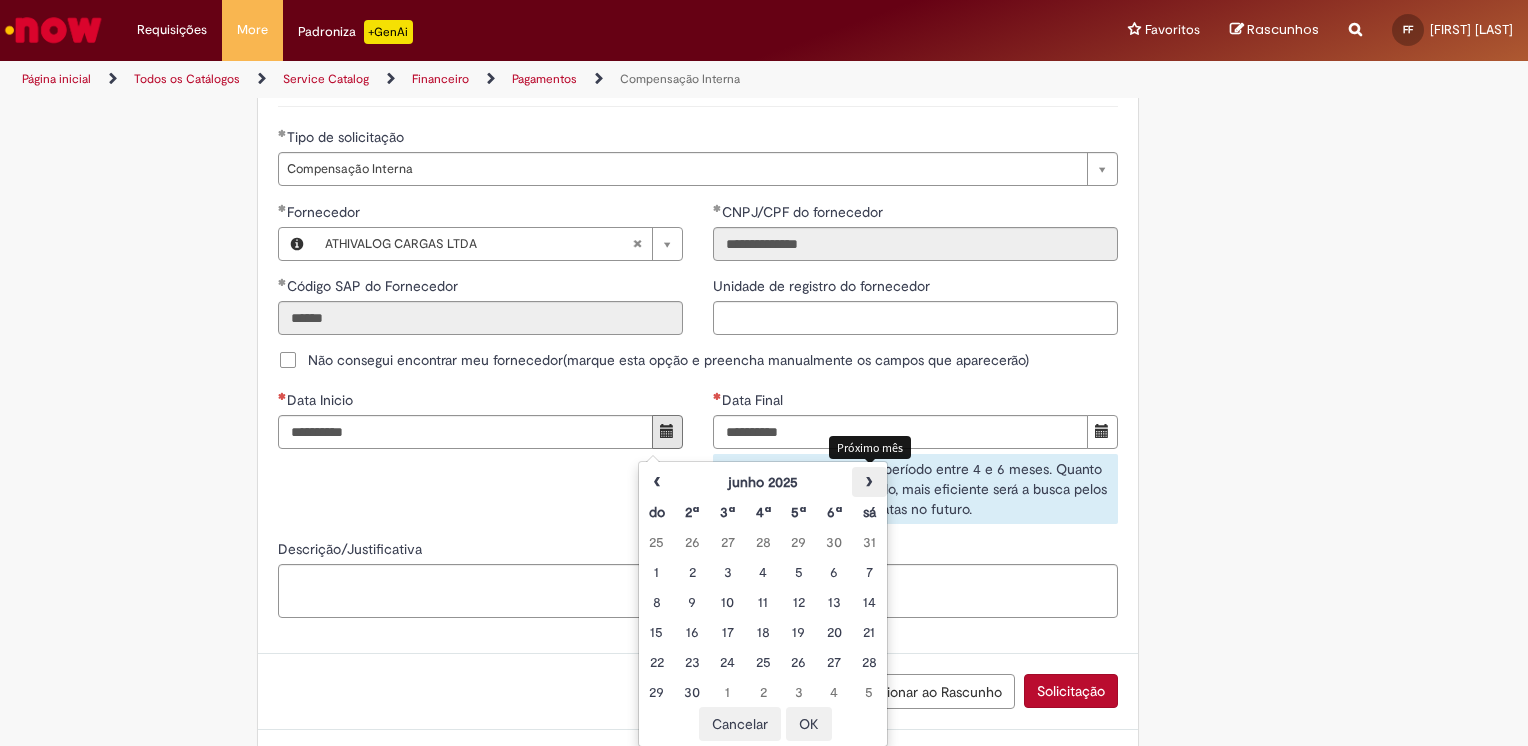 click on "›" at bounding box center (869, 482) 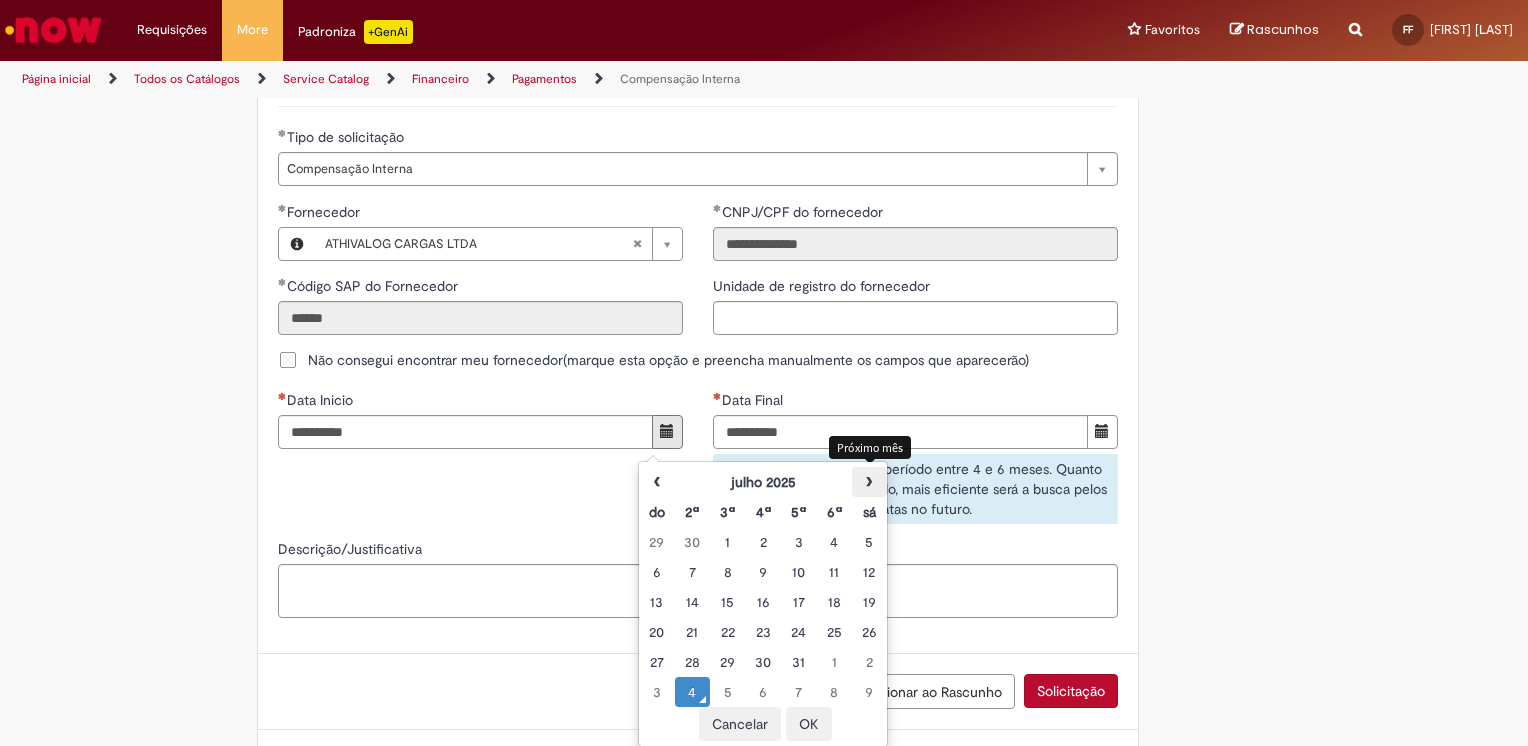 click on "›" at bounding box center (869, 482) 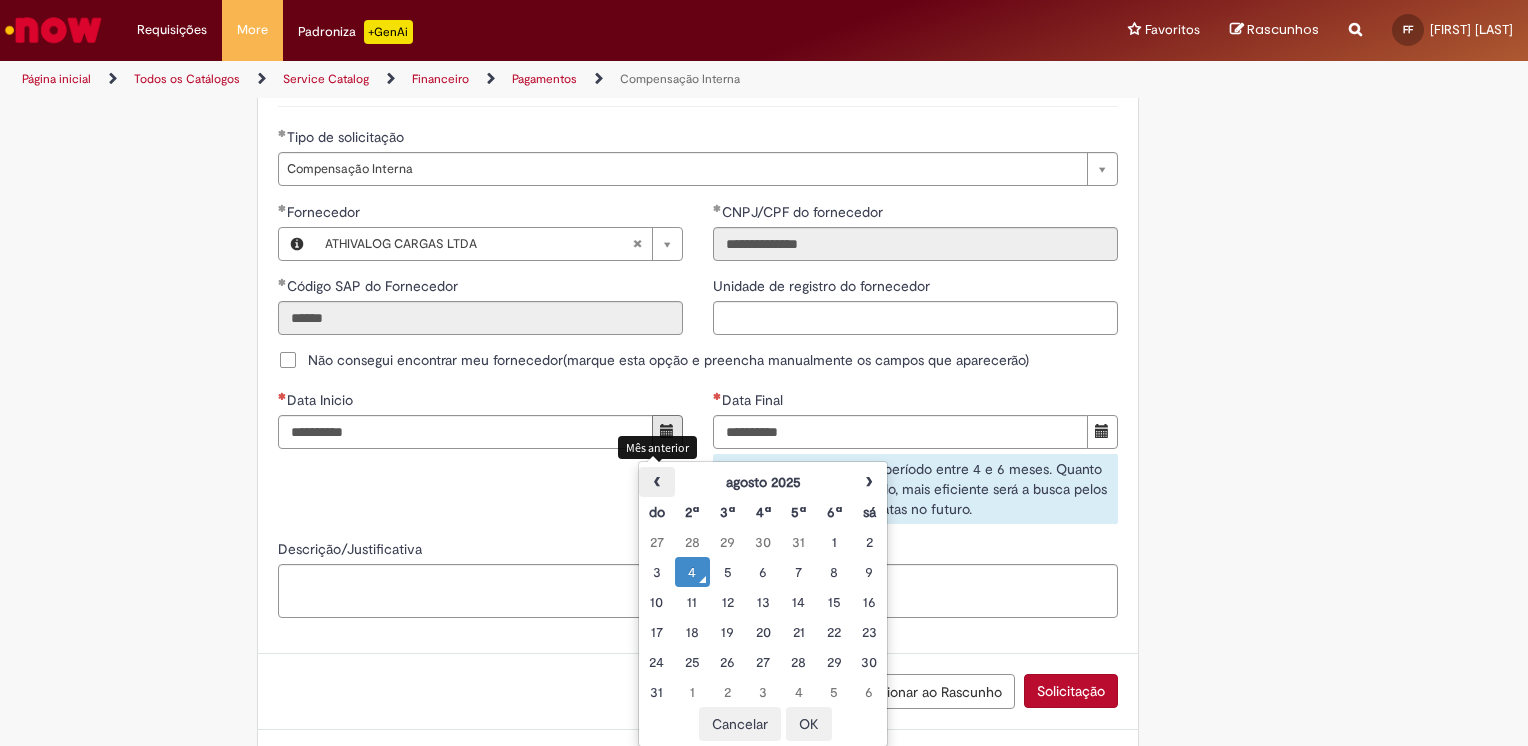 click on "‹" at bounding box center (656, 482) 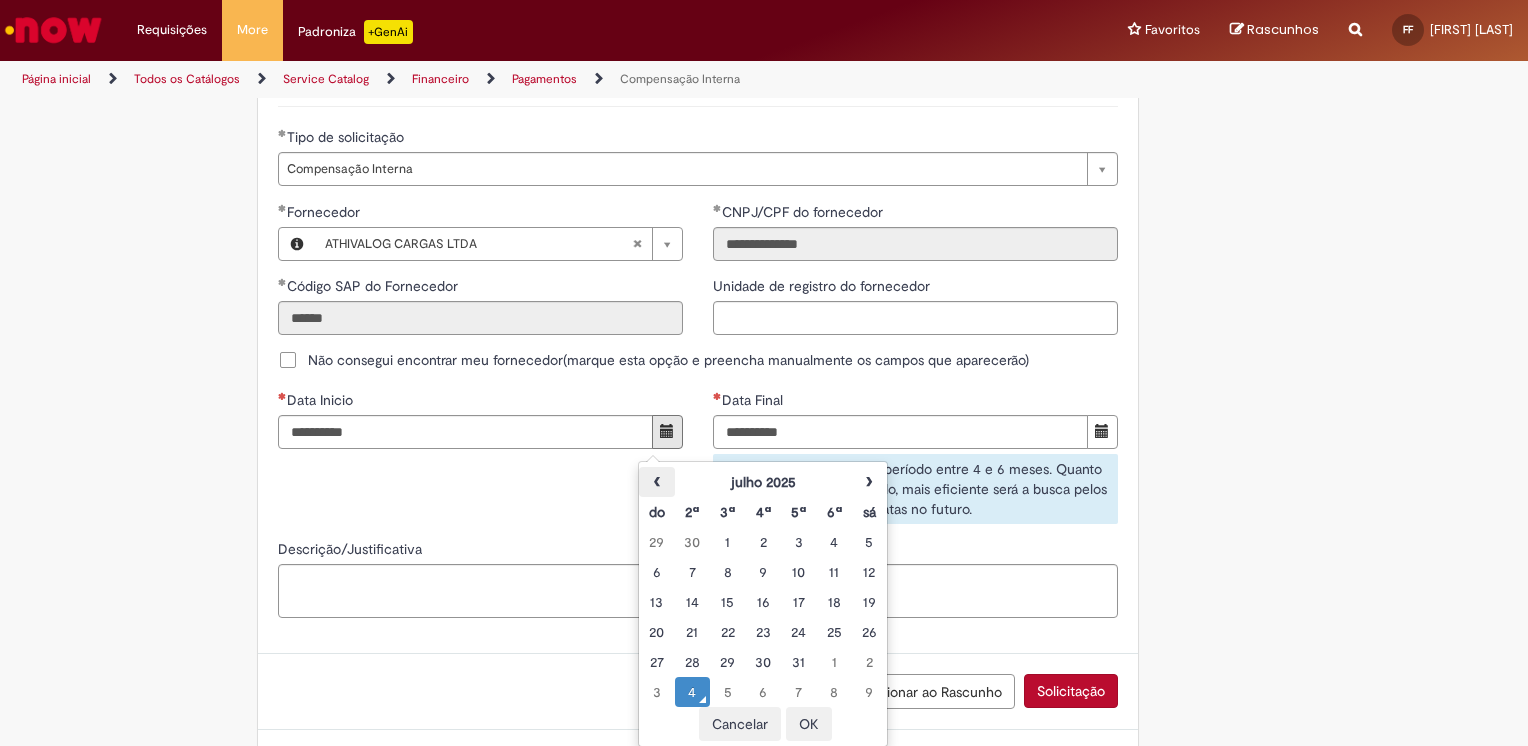click on "‹" at bounding box center (656, 482) 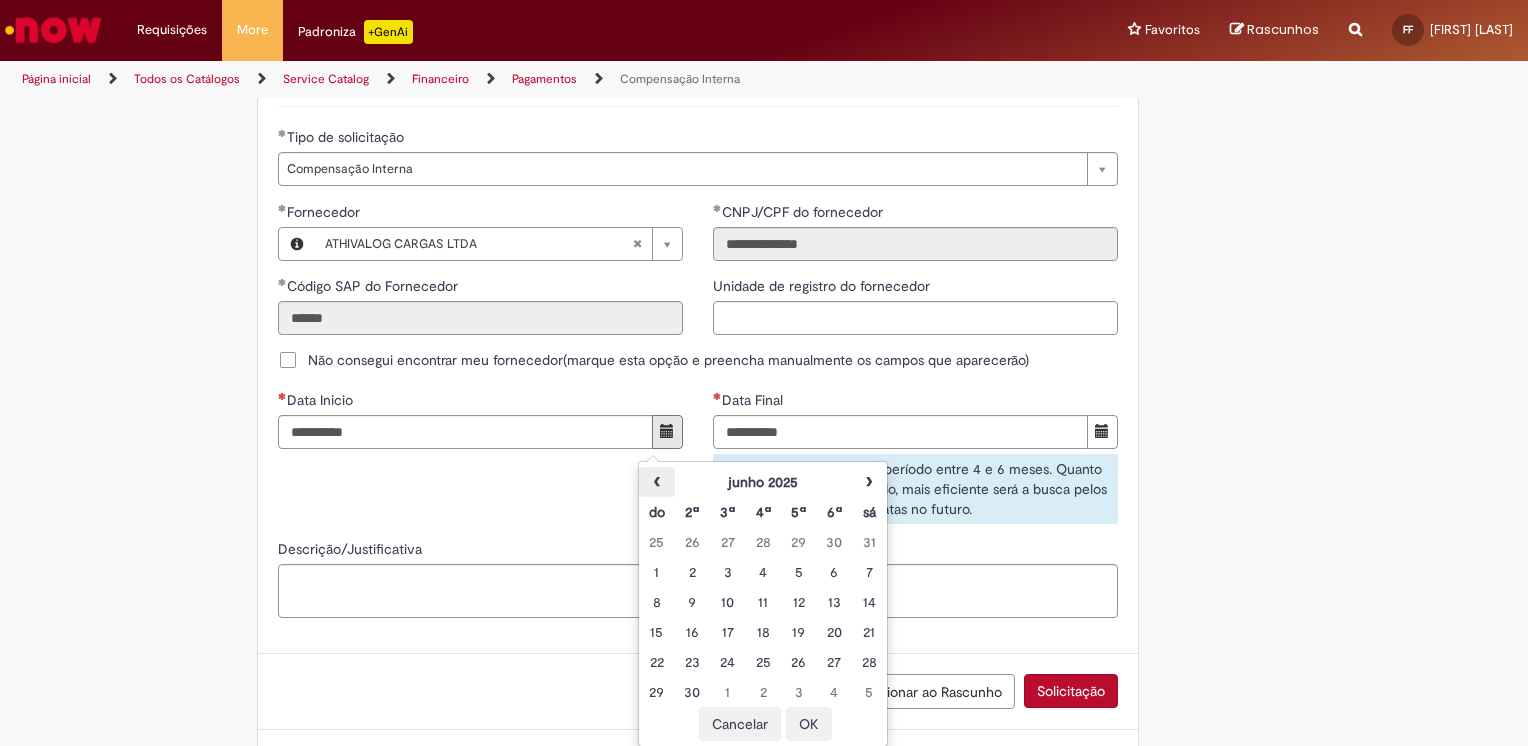 click on "‹" at bounding box center (656, 482) 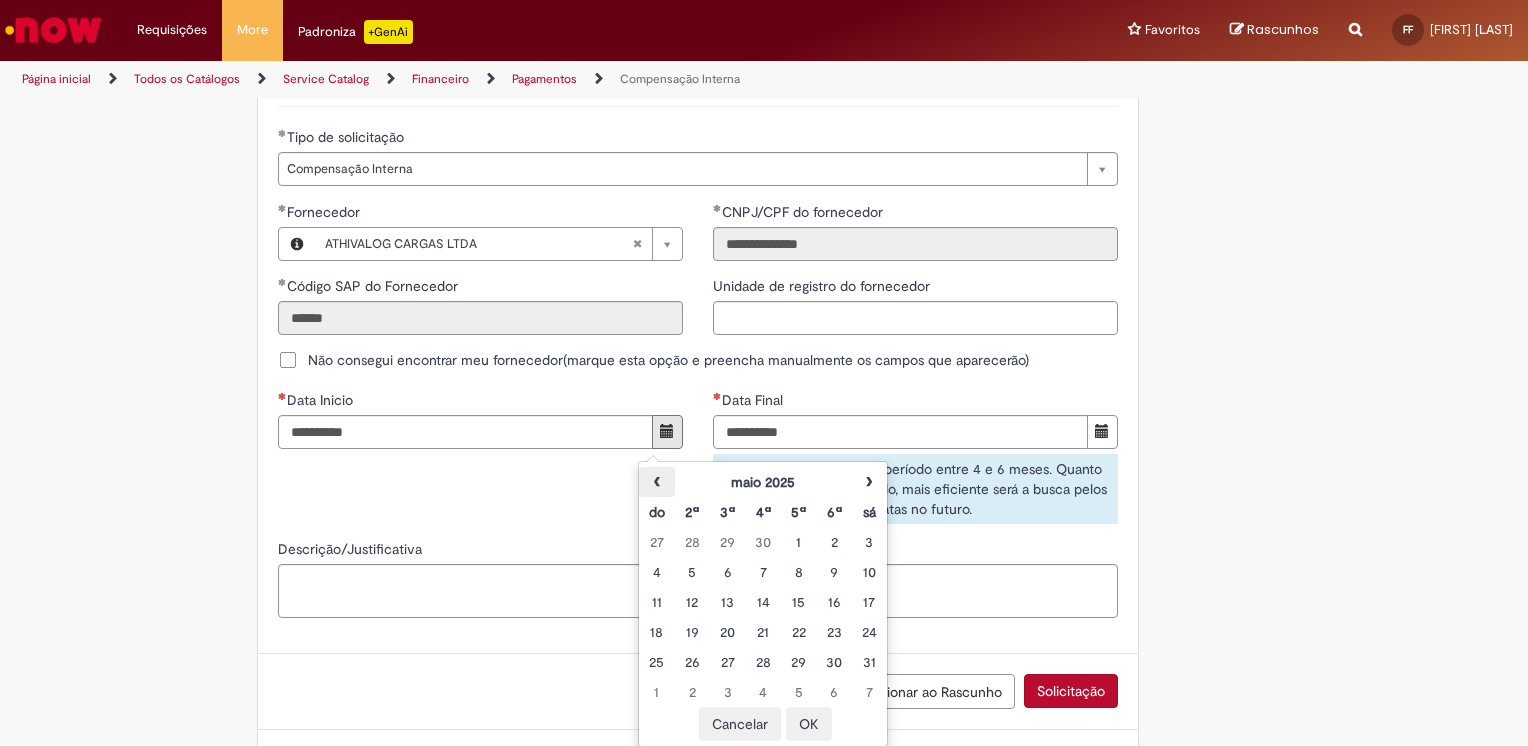 click on "‹" at bounding box center [656, 482] 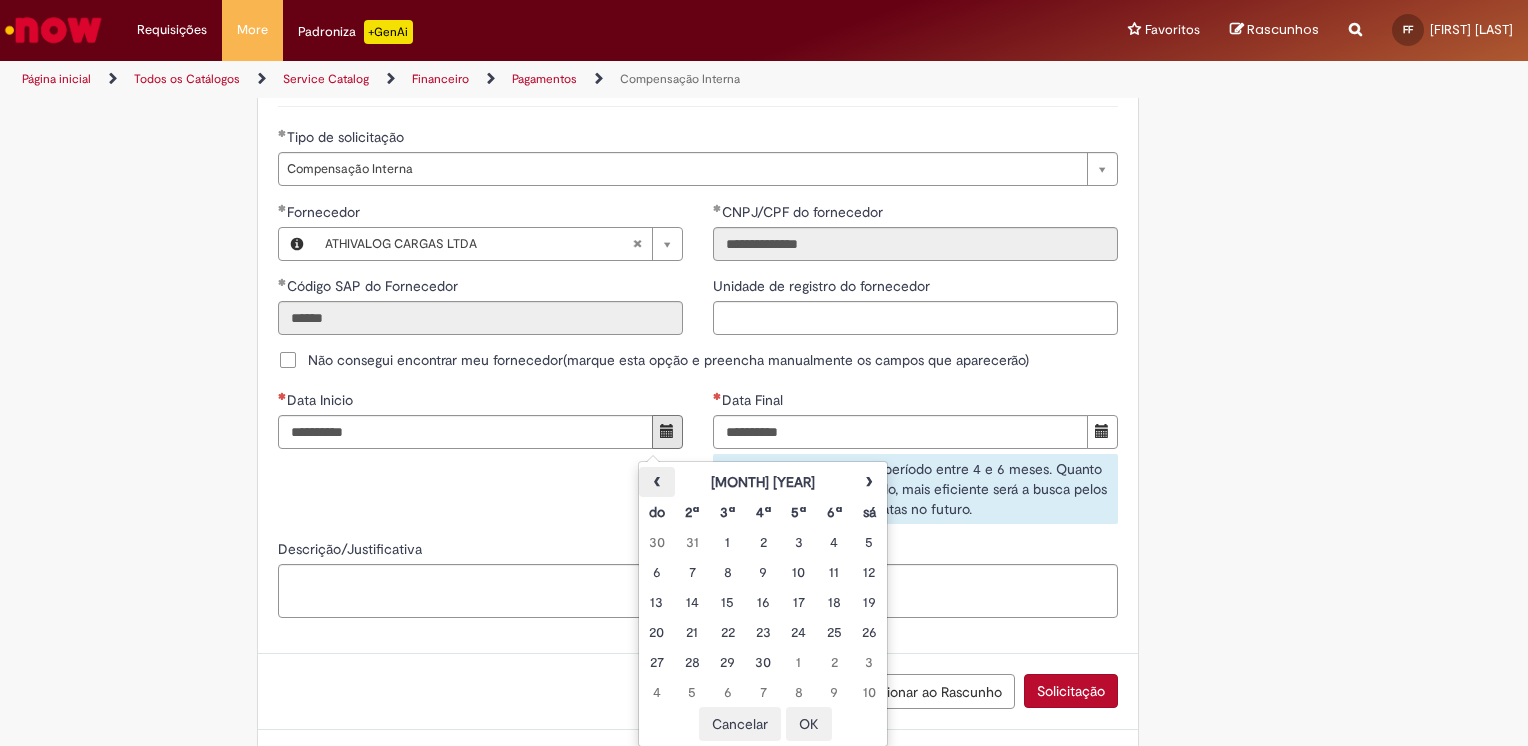 click on "‹" at bounding box center (656, 482) 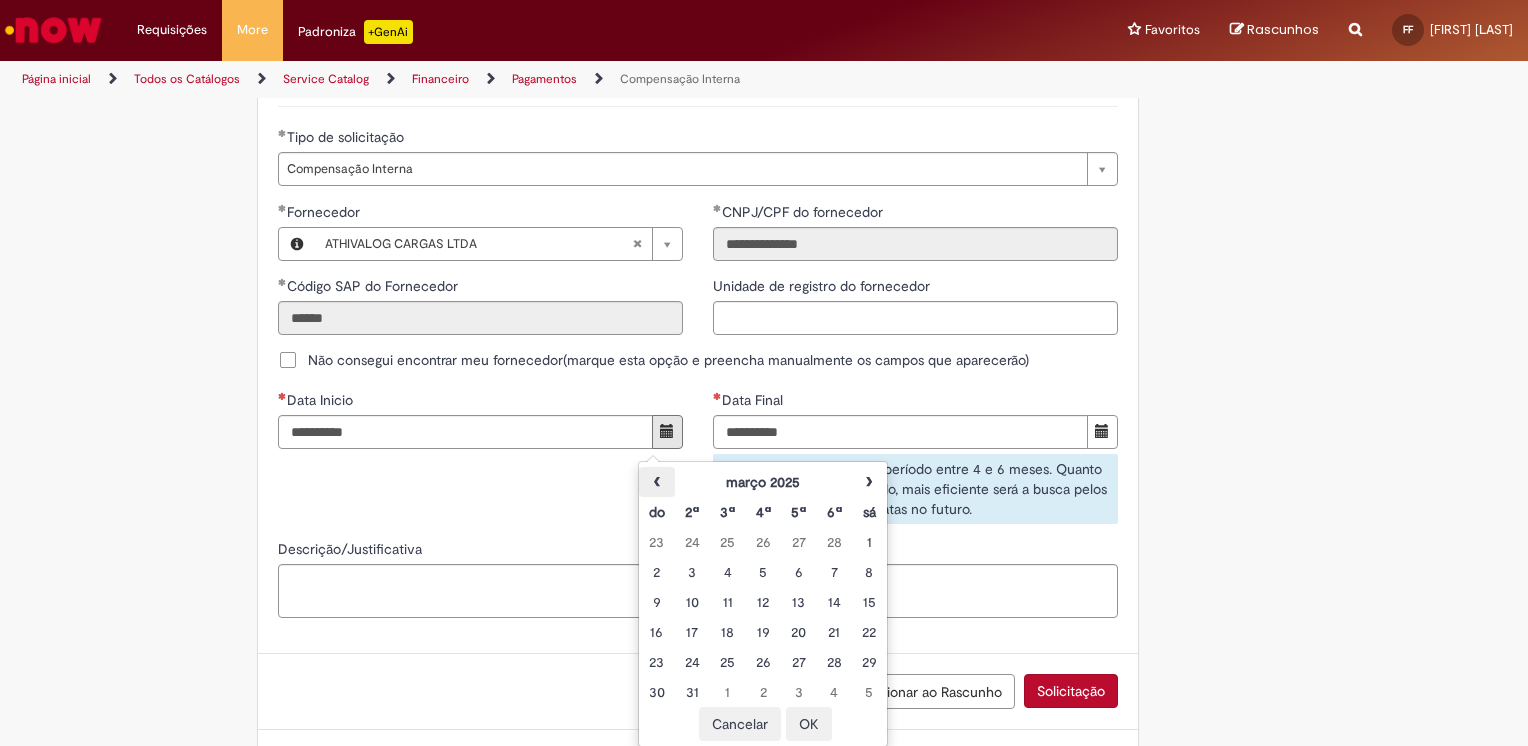 click on "‹" at bounding box center (656, 482) 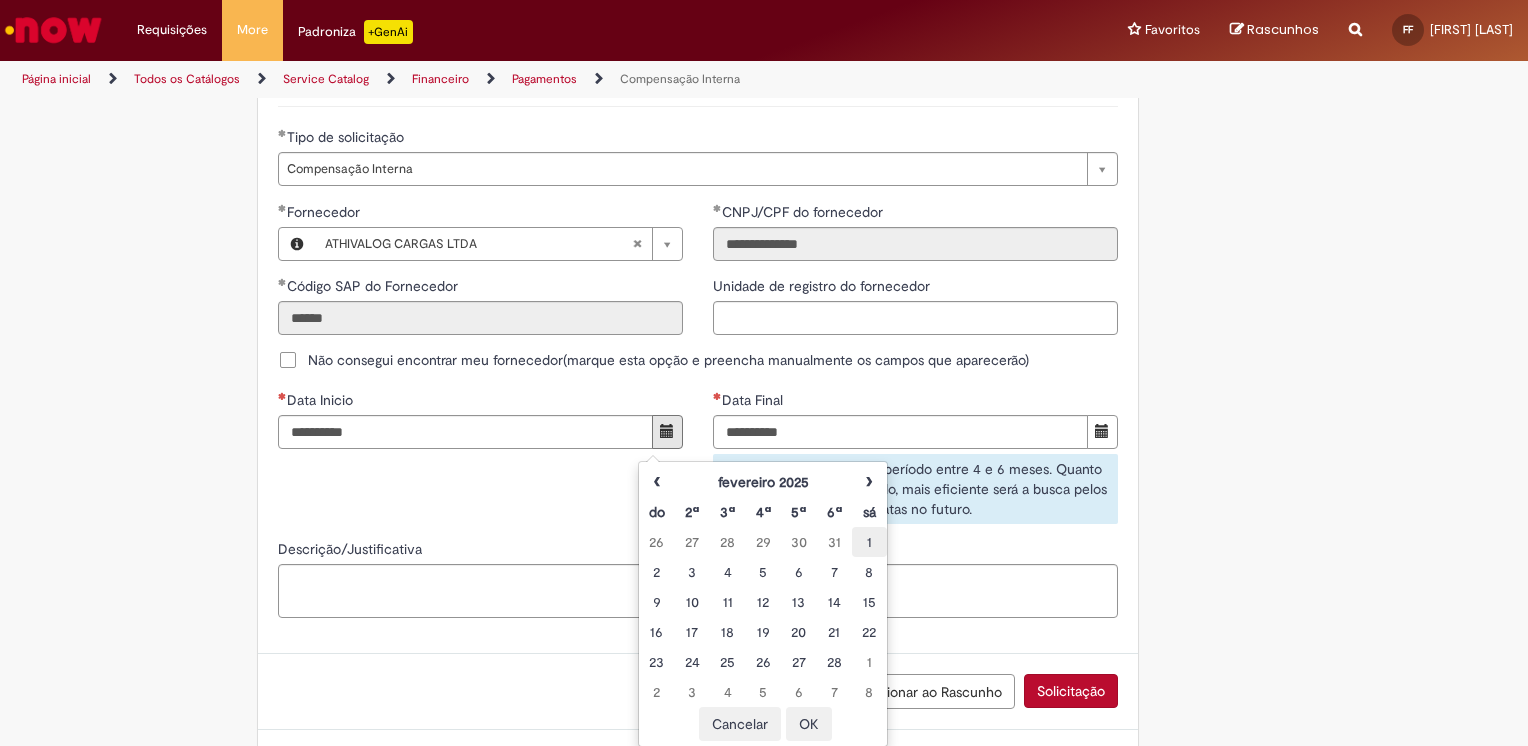 click on "1" at bounding box center [869, 542] 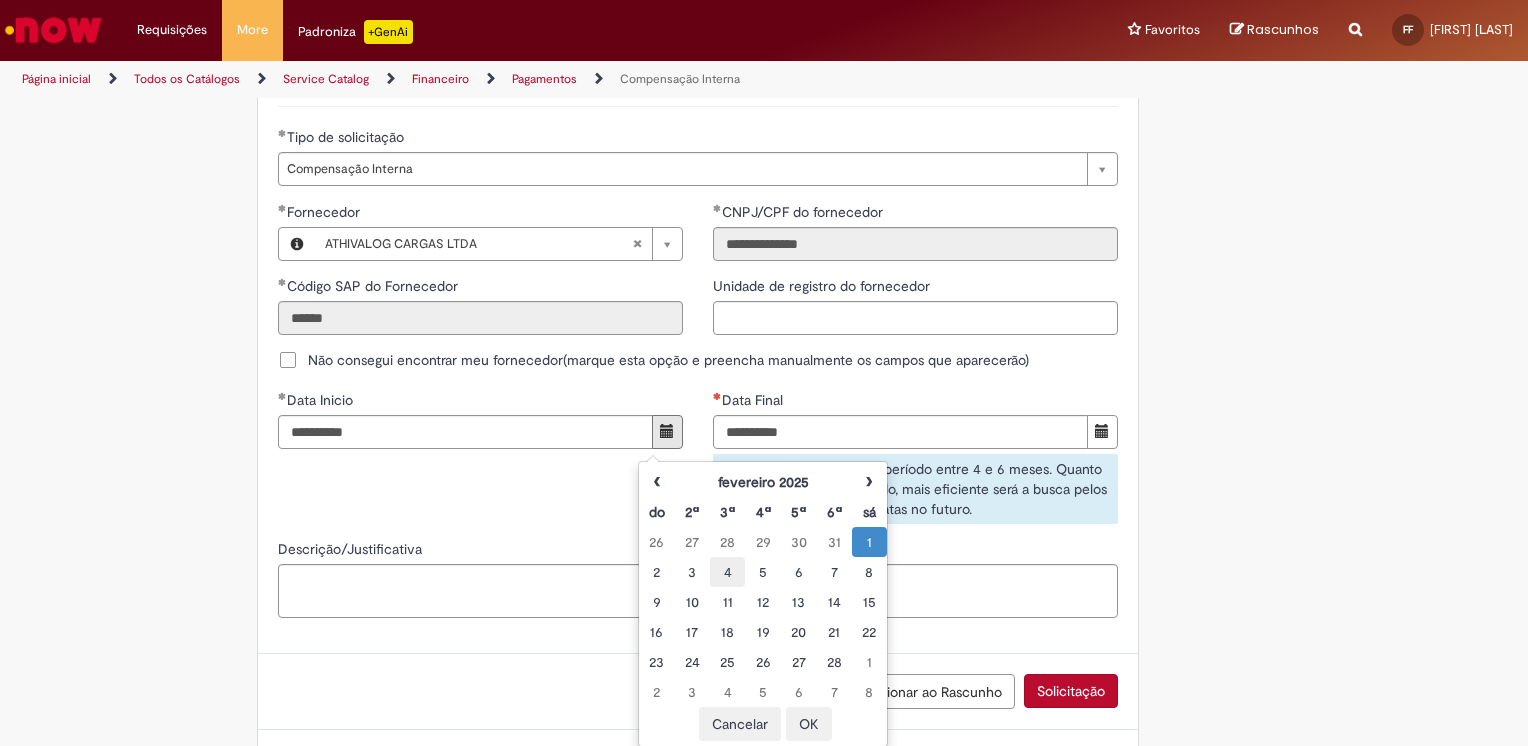 click on "4" at bounding box center (727, 572) 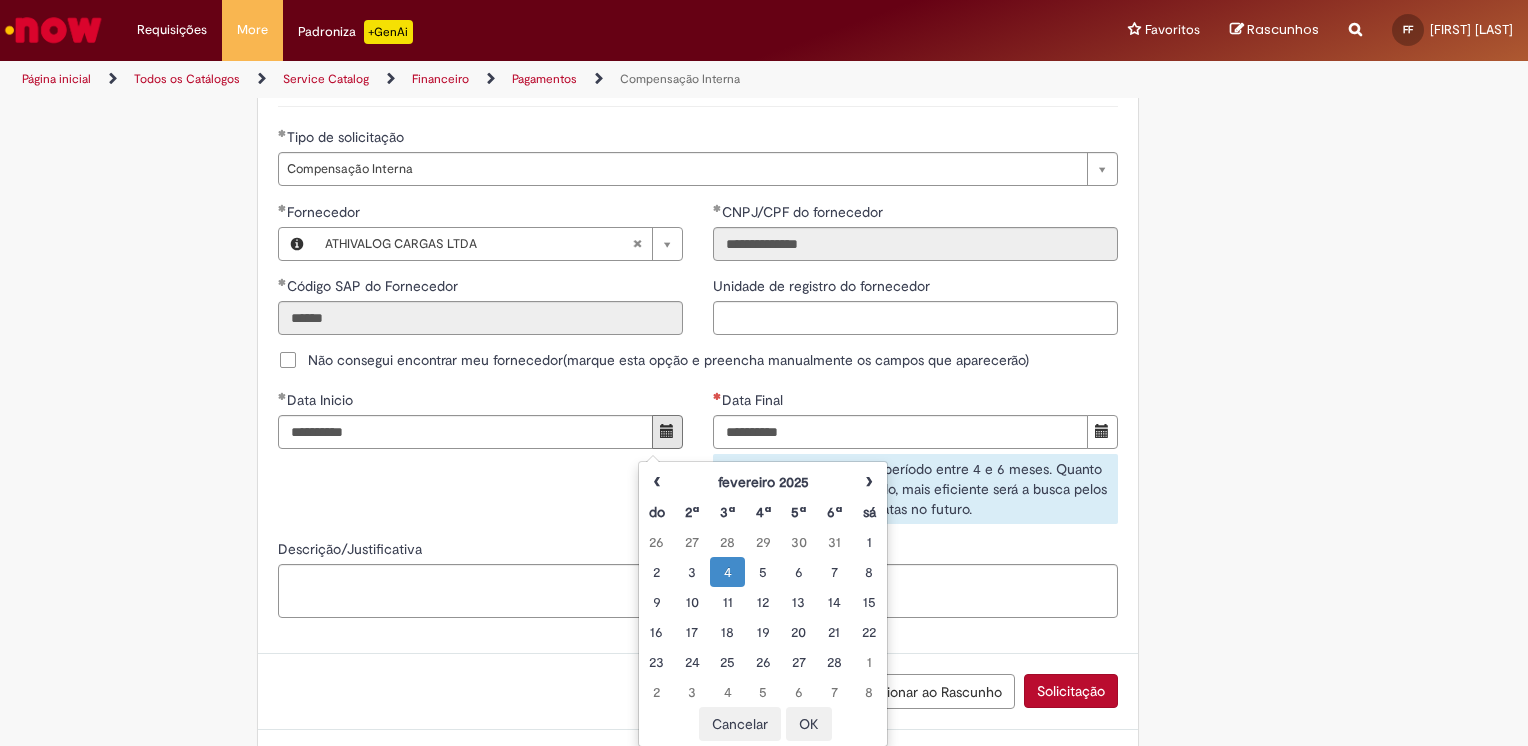 click on "OK" at bounding box center [809, 724] 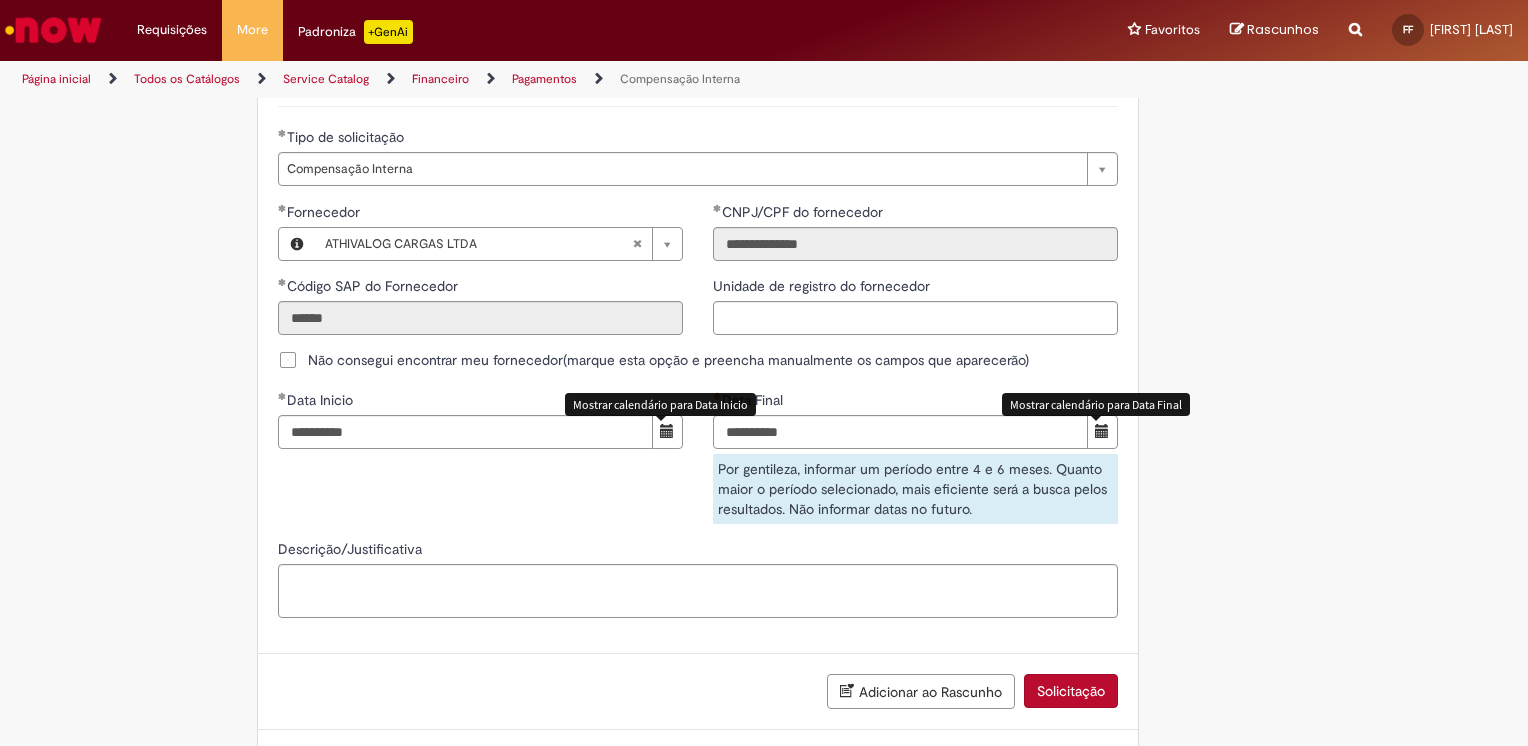 click at bounding box center (1102, 432) 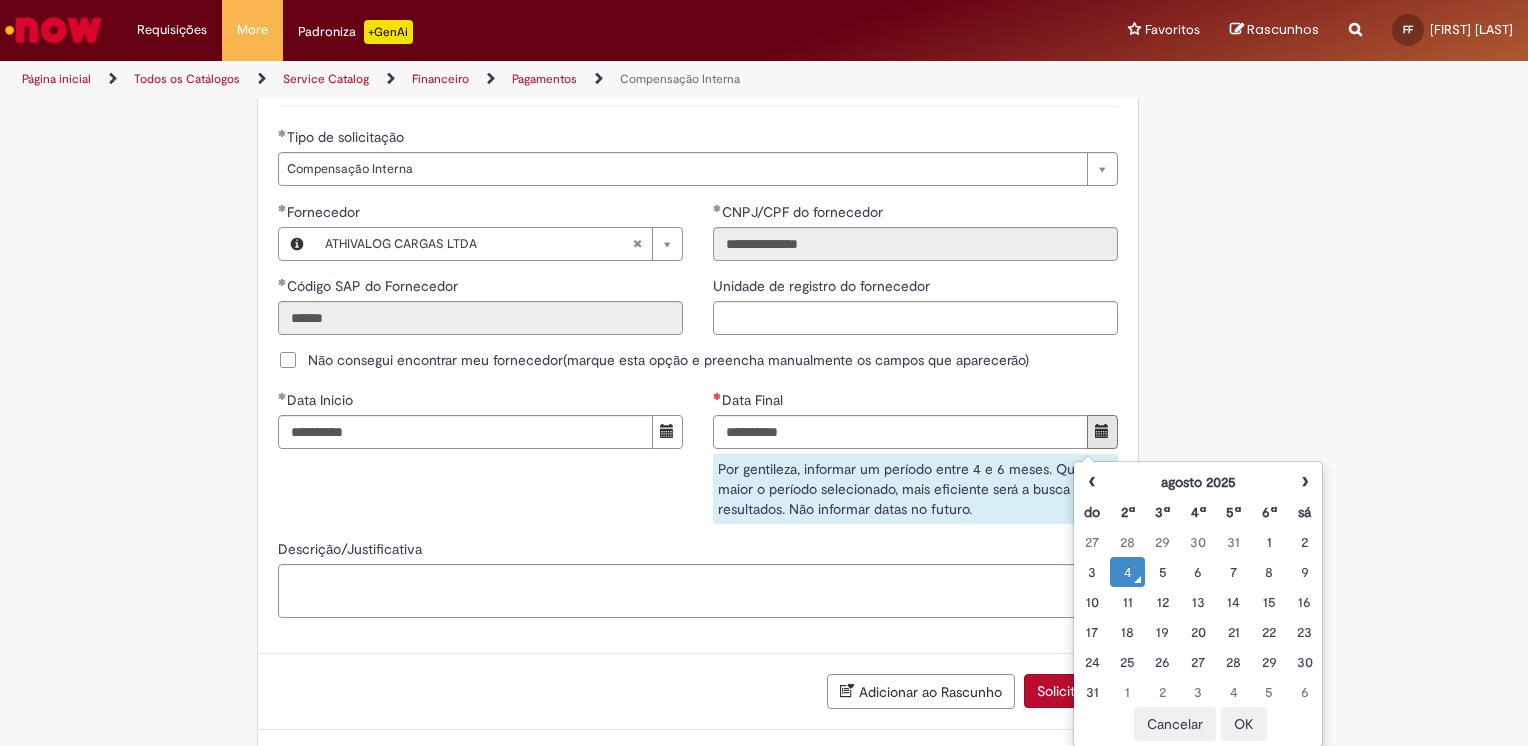 click on "4" at bounding box center (1127, 572) 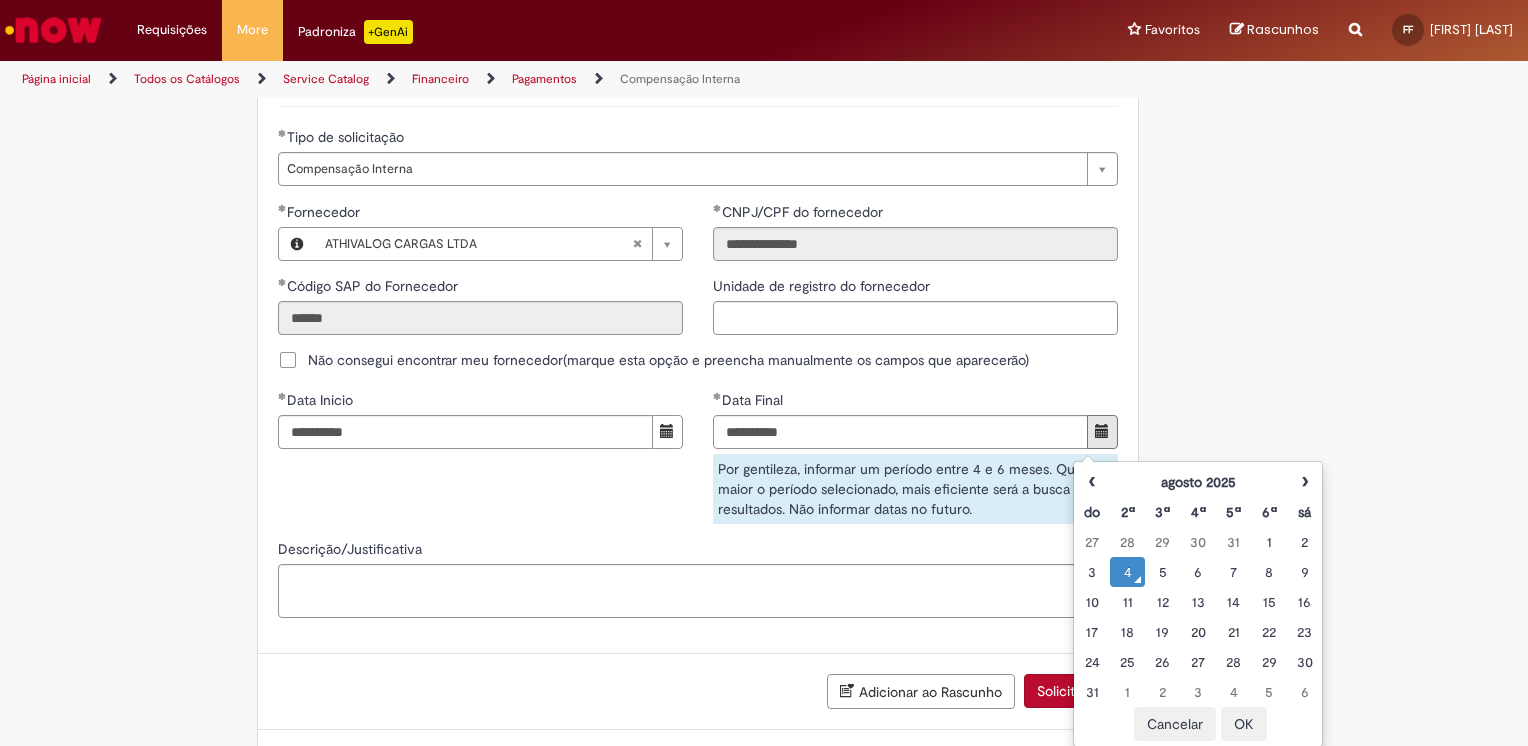 click on "**********" at bounding box center (698, 201) 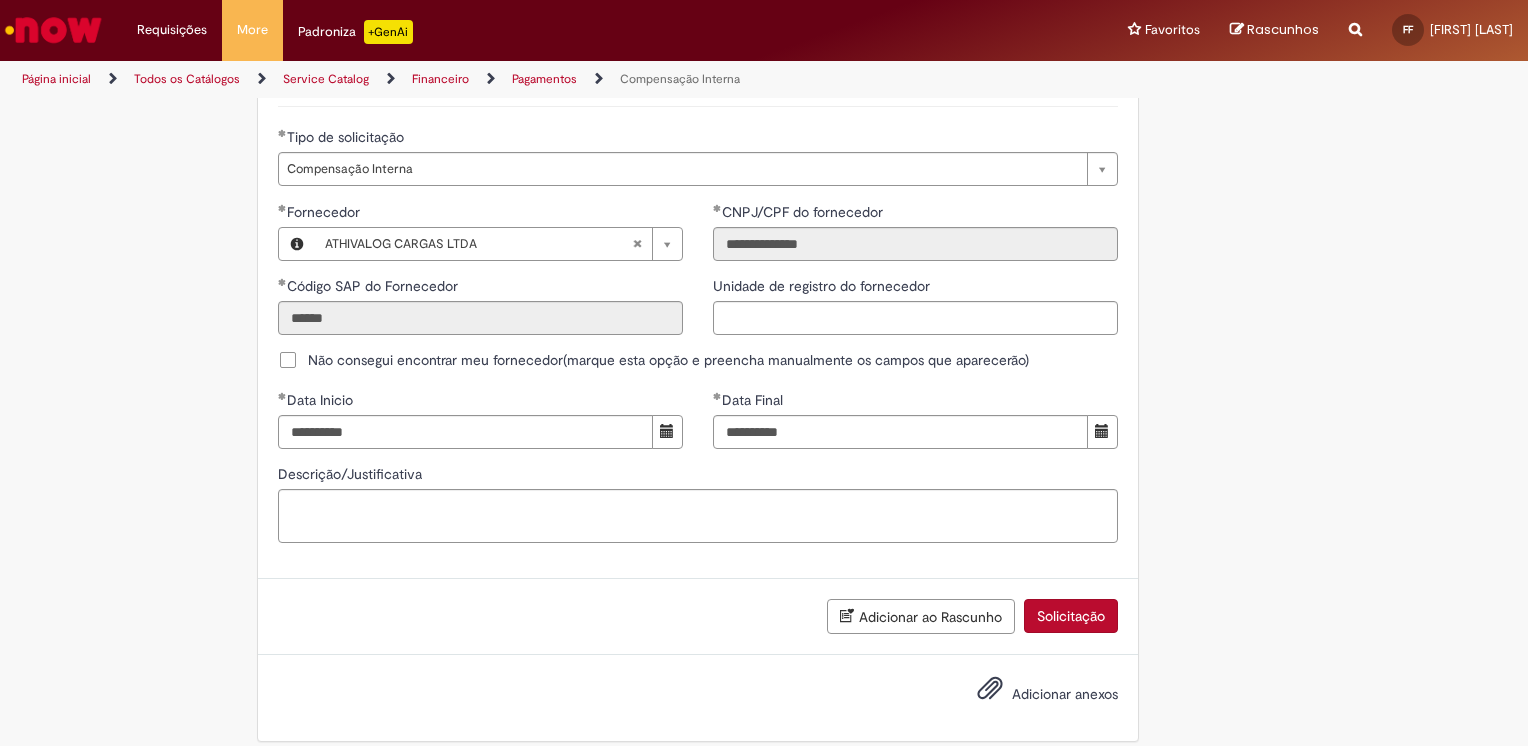 click on "Solicitação" at bounding box center [1071, 616] 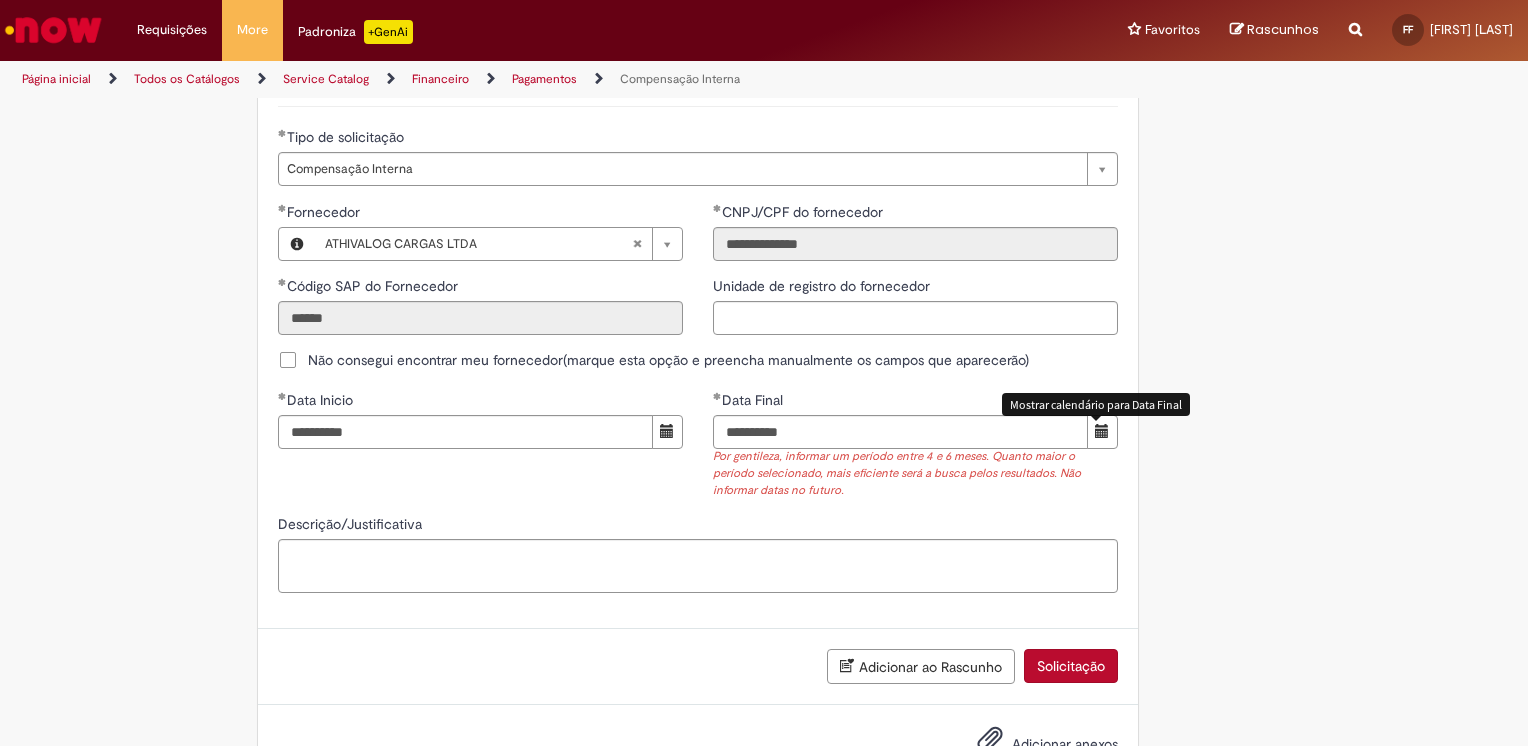 click at bounding box center [1102, 431] 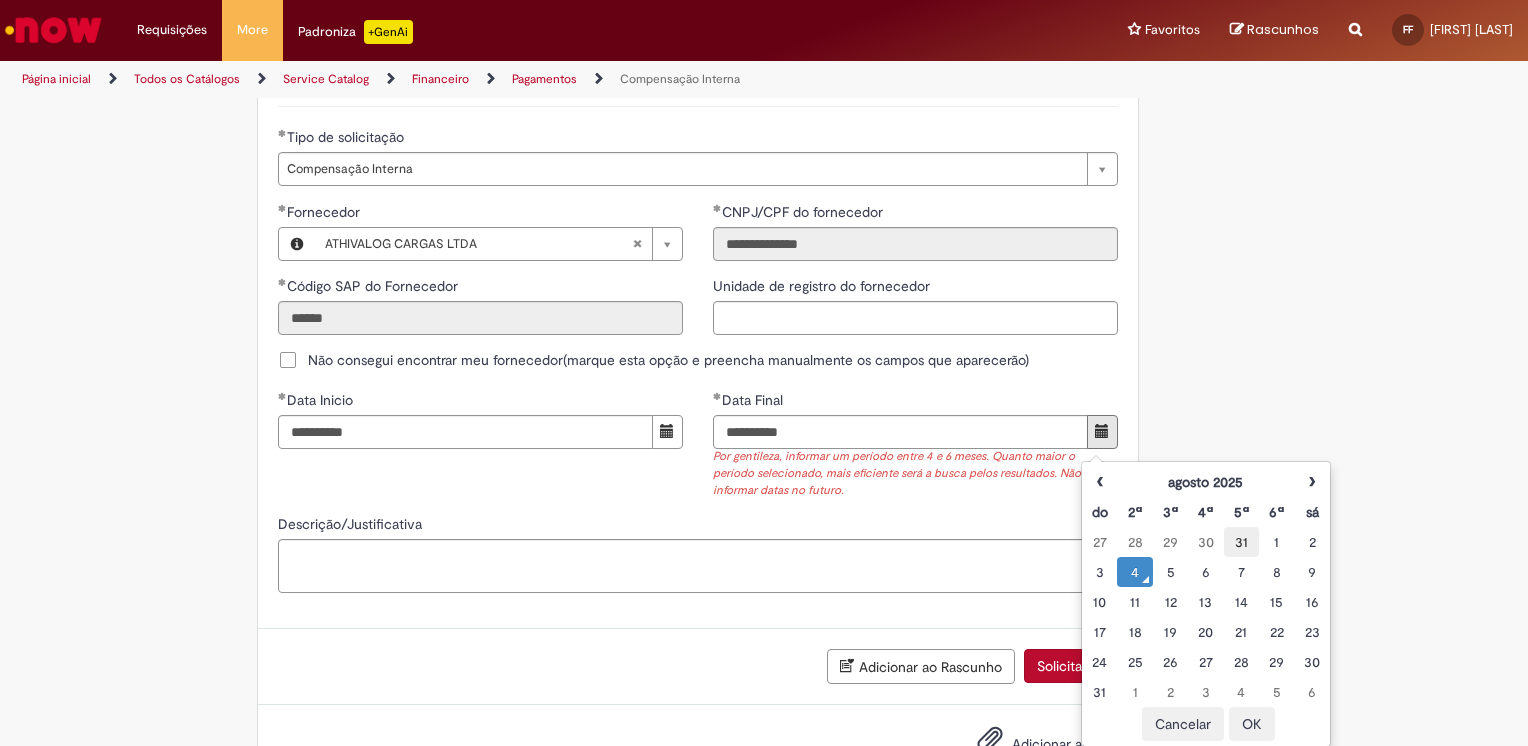 click on "31" at bounding box center [1241, 542] 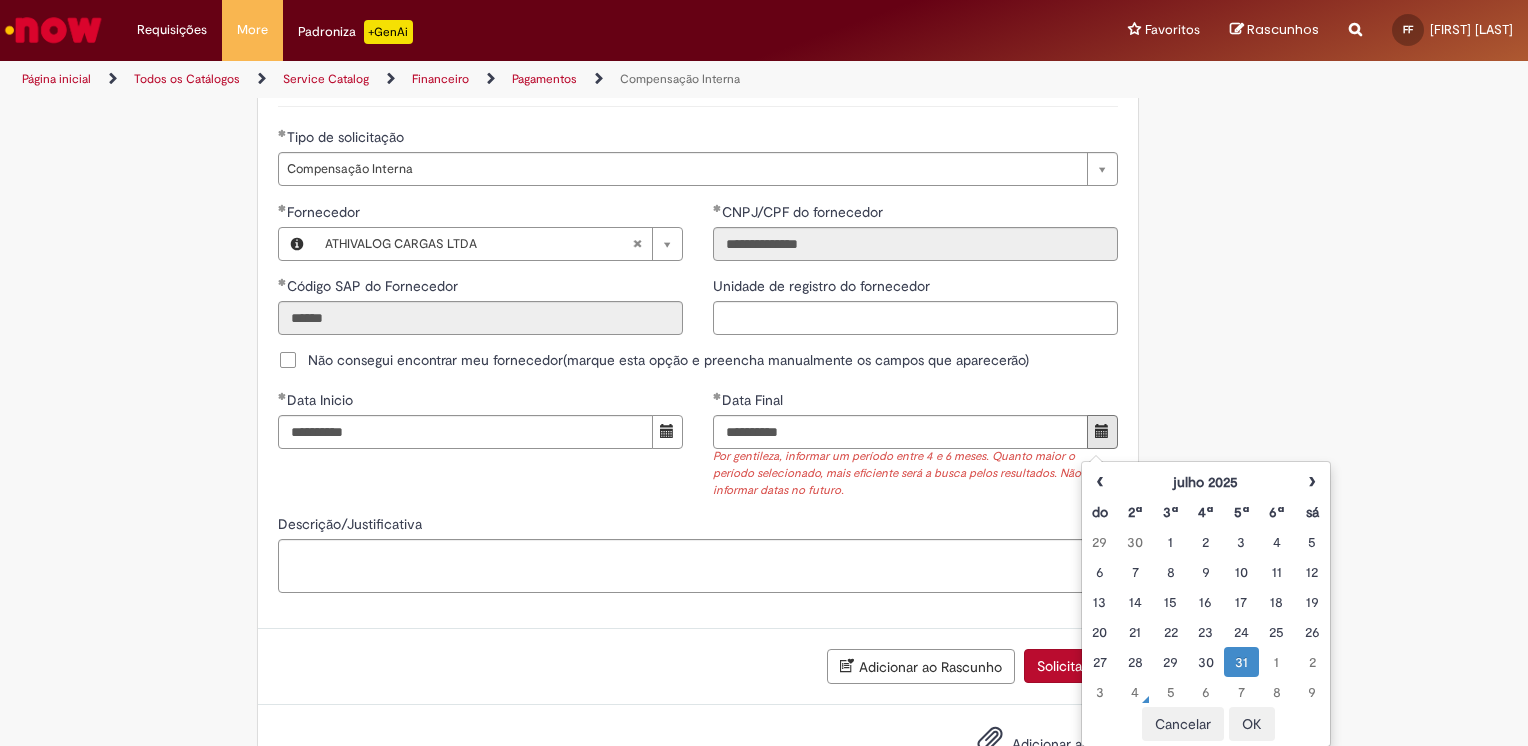 click on "Compensação Interna
Essa oferta refere-se a tratativa de documentos que foram usados em Encontro de Contas.
Bem vindo a oferta de Compensação interna!
Ao preencher o formulário abaixo, será gerado um relatório com as informações do Encontro de Contas realizado em nome de um fornecedor para o período selecionado.  Atenção!  Certifique-se de escolher corretamente o período para garantir que a solução automática seja precisa.
Importante: Caso as informações enviadas pela automação não seja suficiente, você pode continuar o atendimento pelo chat do chamado, e um analista estará disponível para ajudá-lo o mais rápido possível.
Para realizar sua solicitação, siga as instruções abaixo:
Esta oferta é exclusiva para temas relacionados à  Compensação Interna . Você poderá:
Solicitar evidências da Compensação Interna." at bounding box center (698, -115) 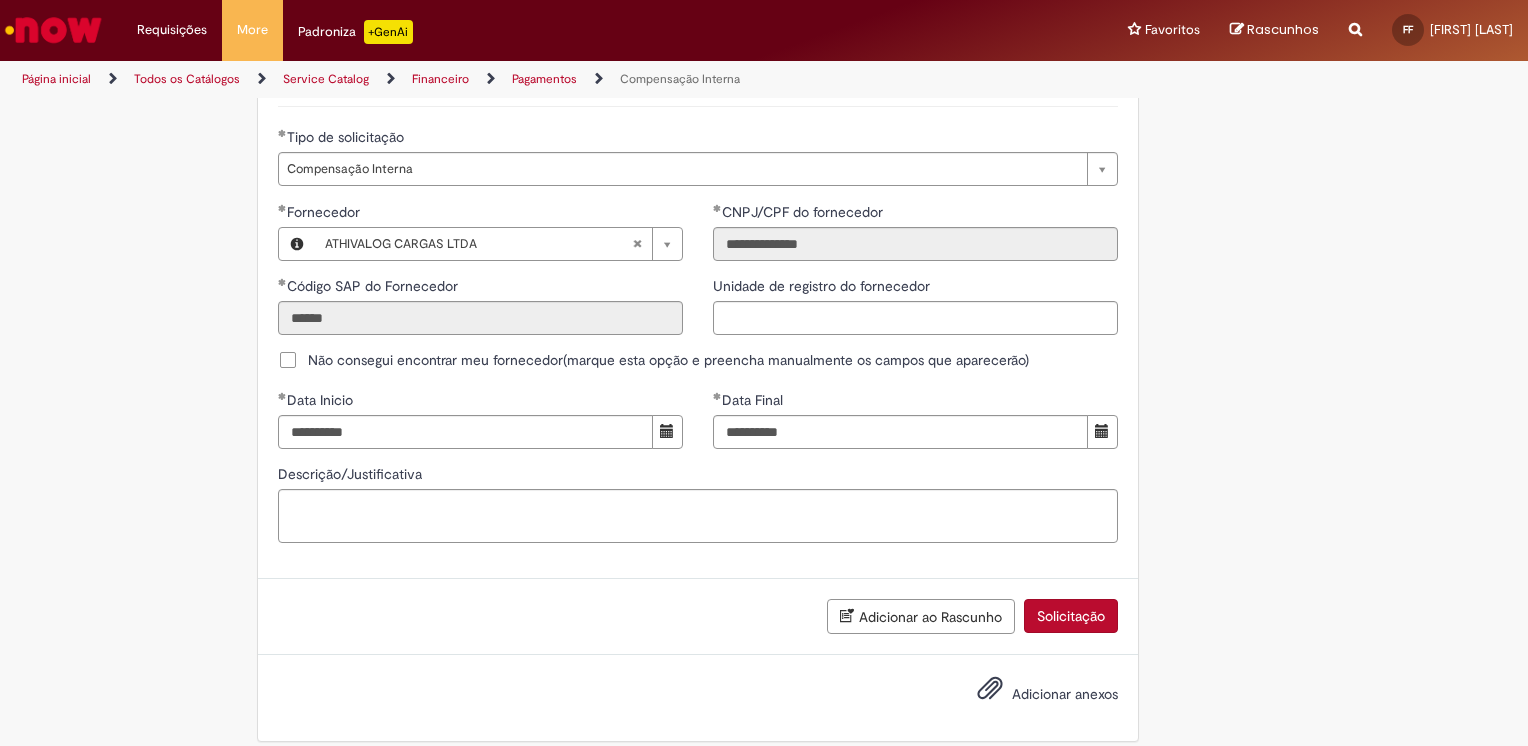 click on "Solicitação" at bounding box center [1071, 616] 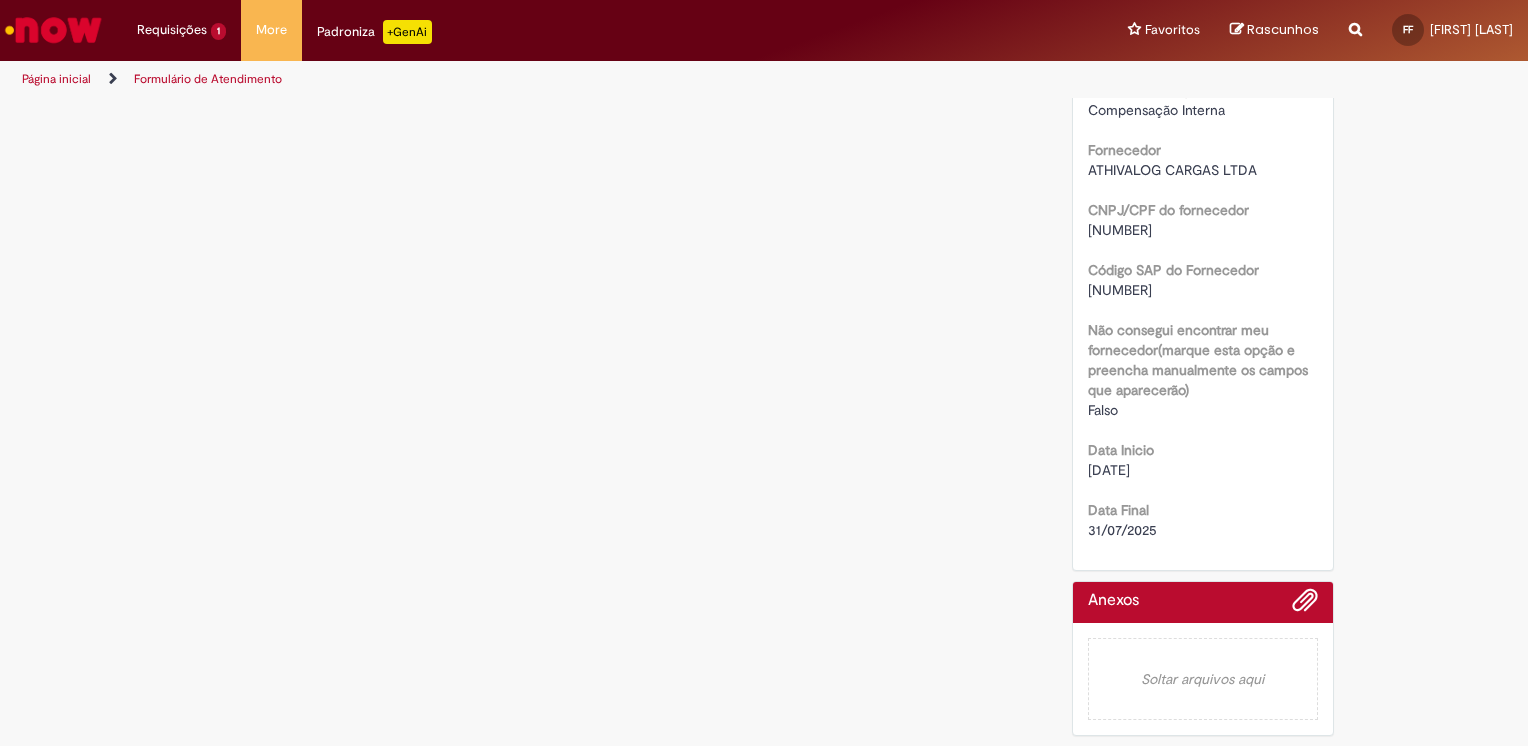 scroll, scrollTop: 0, scrollLeft: 0, axis: both 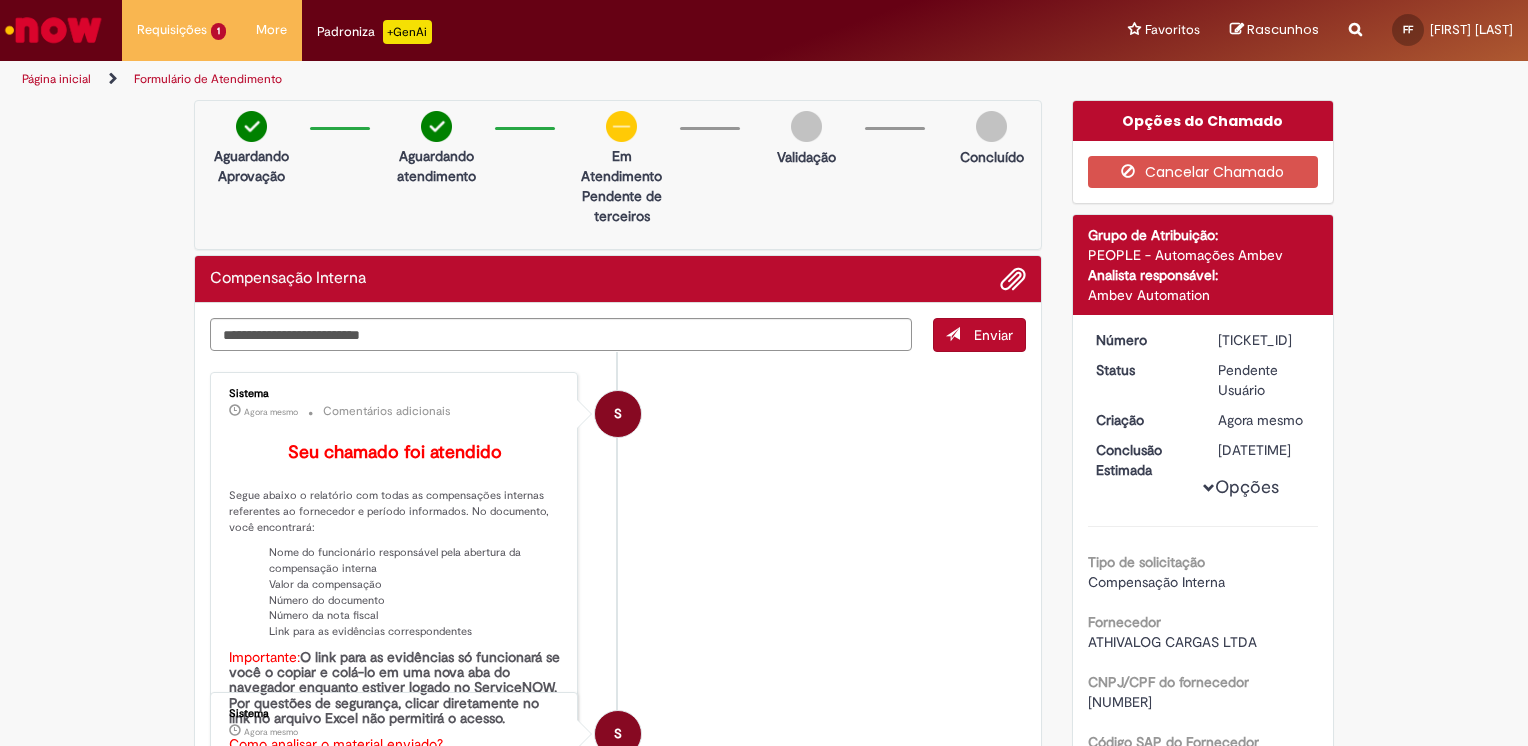 click on "S
Sistema
Agora mesmo Agora mesmo     Comentários adicionais
Seu chamado foi atendido
Segue abaixo o relatório com todas as compensações internas referentes ao fornecedor e período informados. No documento, você encontrará: Nome do funcionário responsável pela abertura da compensação interna Valor da compensação Número do documento Número da nota fiscal Link para as evidências correspondentes Importante:  O link para as evidências só funcionará se você o copiar e colá-lo em uma nova aba do navegador enquanto estiver logado no ServiceNOW. Por questões de segurança, clicar diretamente no link no arquivo Excel não permitirá o acesso. Como analisar o material enviado? Para analisar as informações no arquivo Excel, siga estas orientações: Observação:  Previsão de pagamentos" at bounding box center [618, 677] 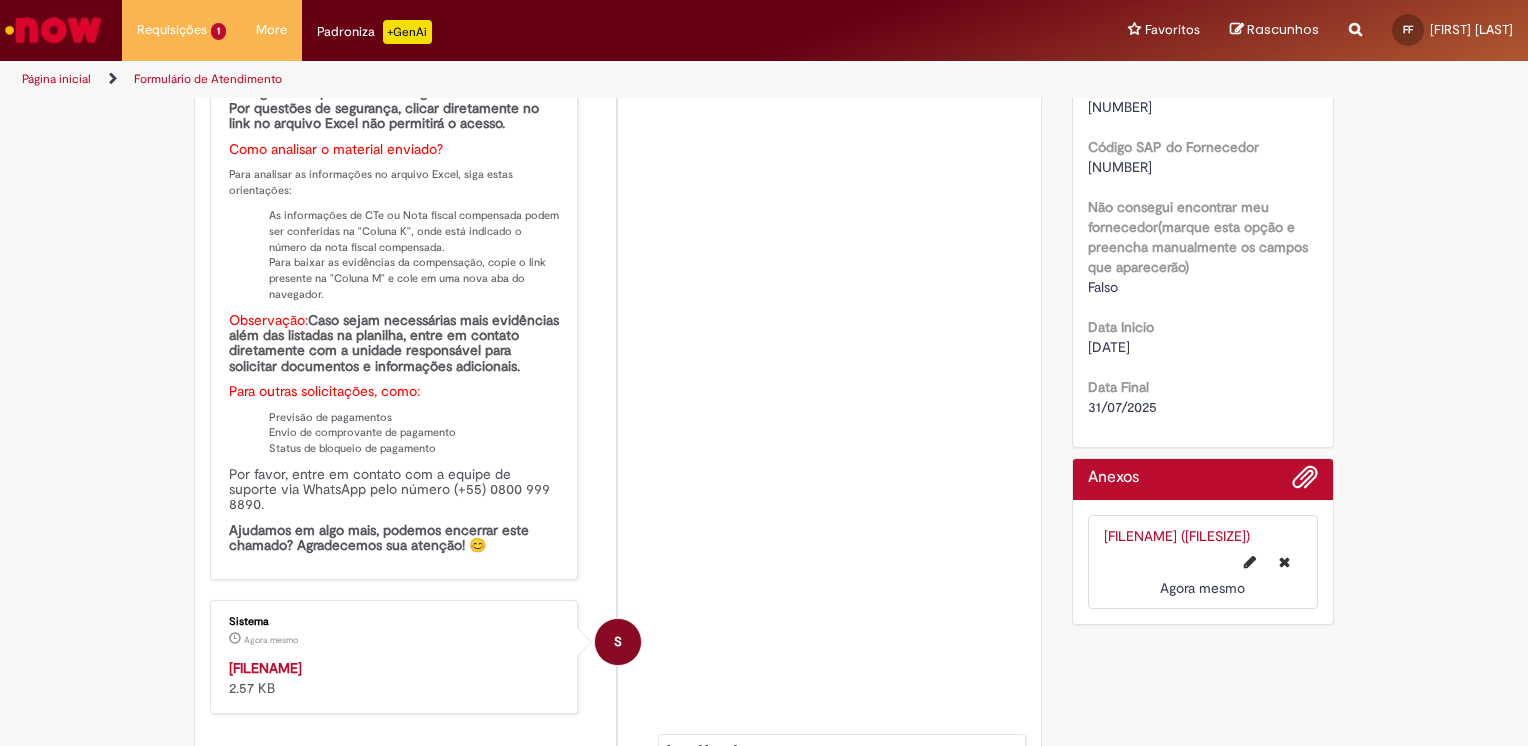 scroll, scrollTop: 800, scrollLeft: 0, axis: vertical 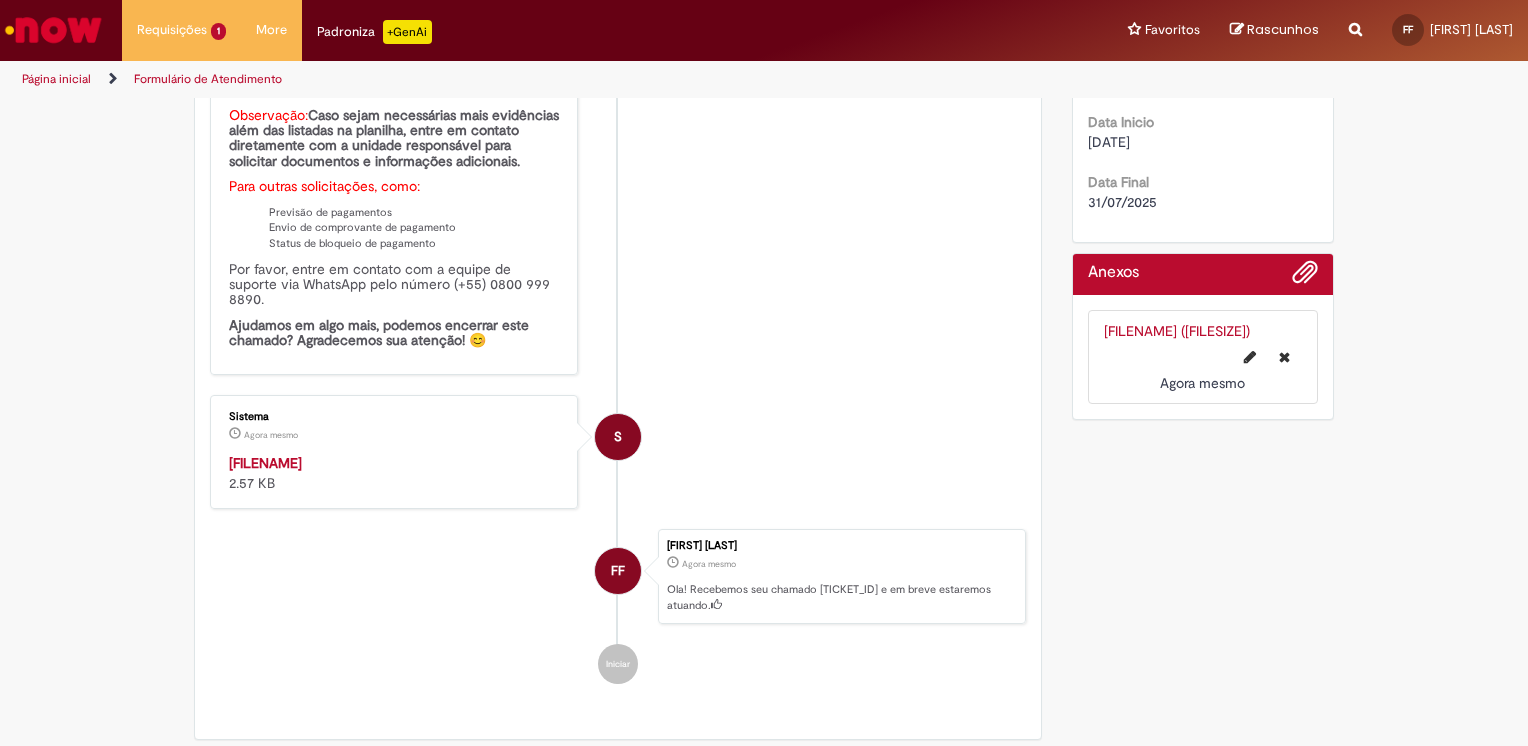 click on "[FILENAME]" at bounding box center [265, 463] 